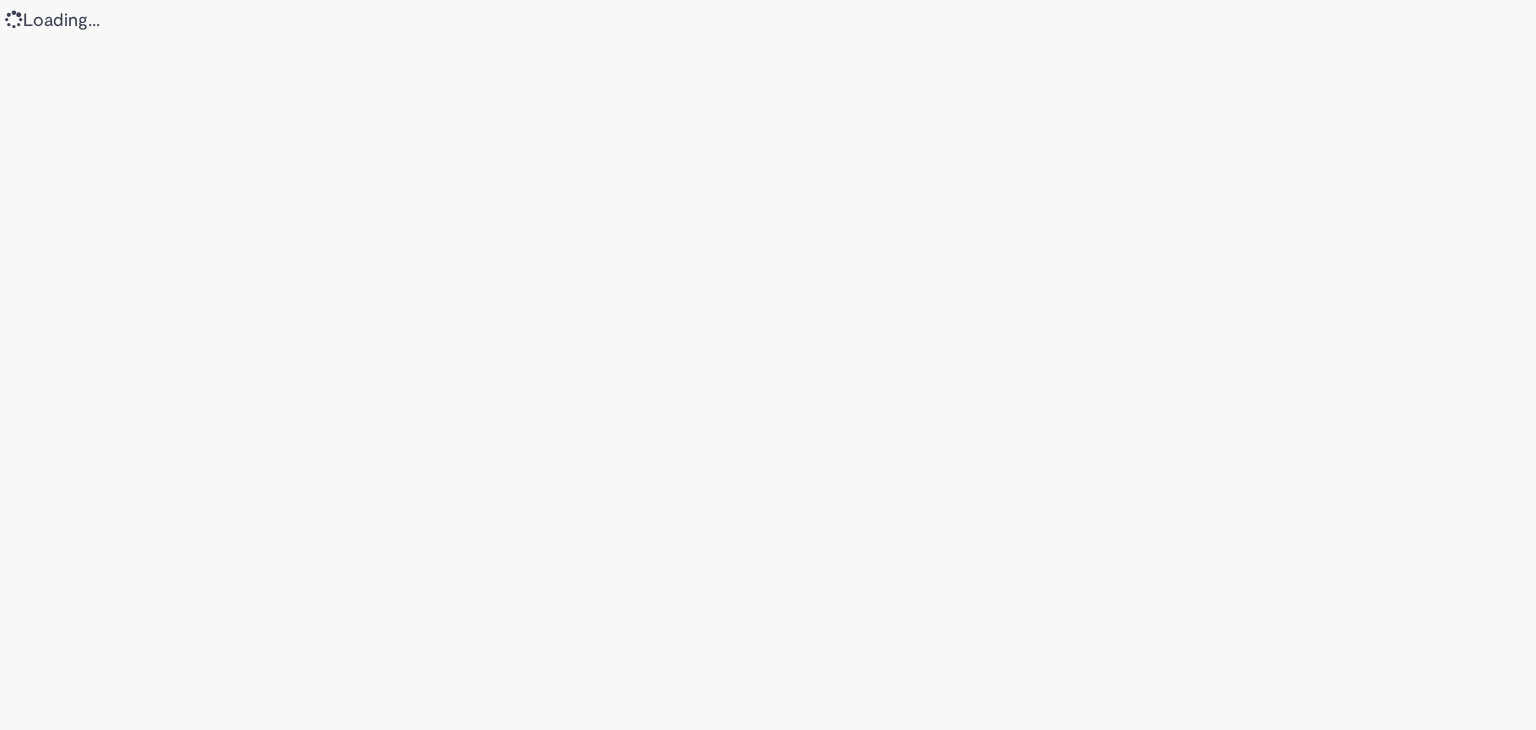 scroll, scrollTop: 0, scrollLeft: 0, axis: both 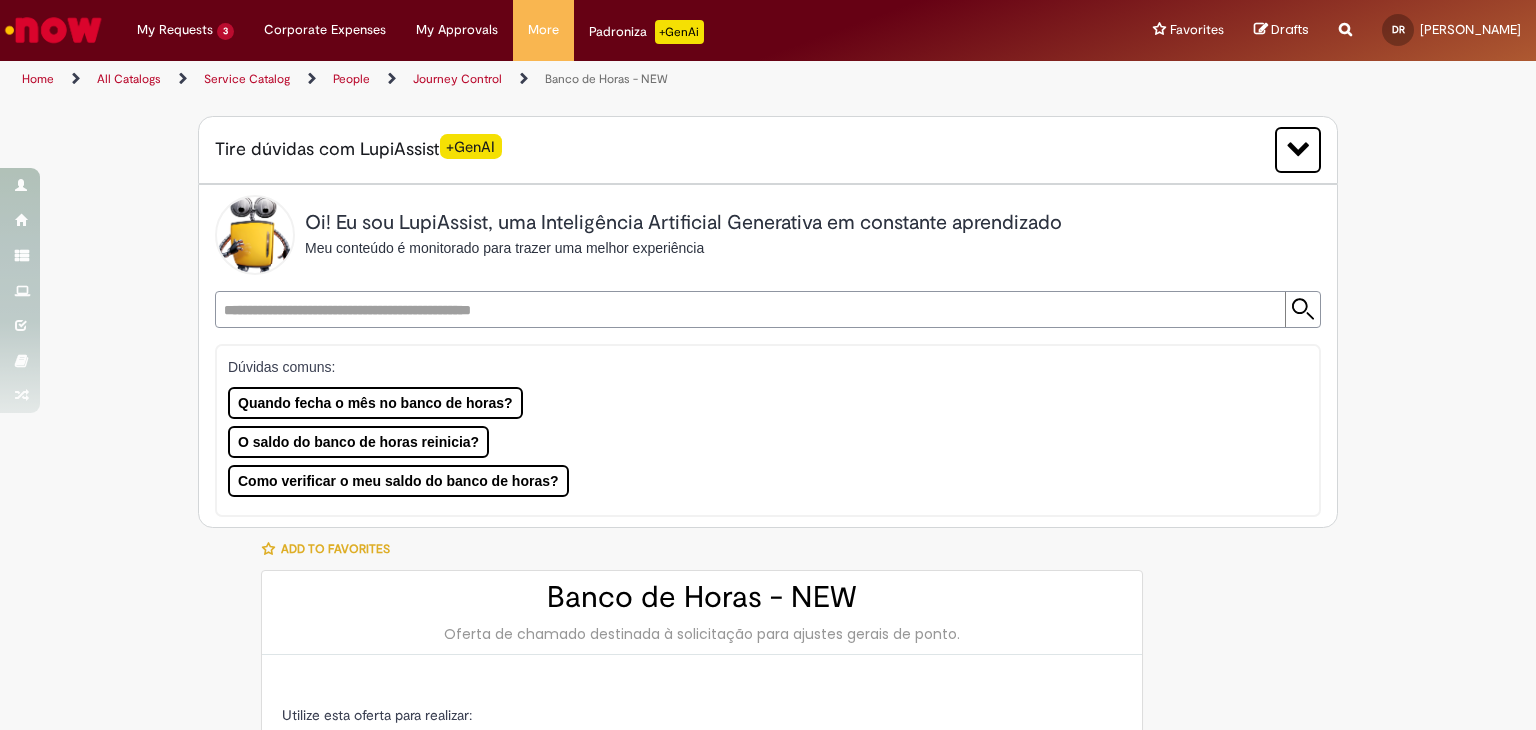 type on "**********" 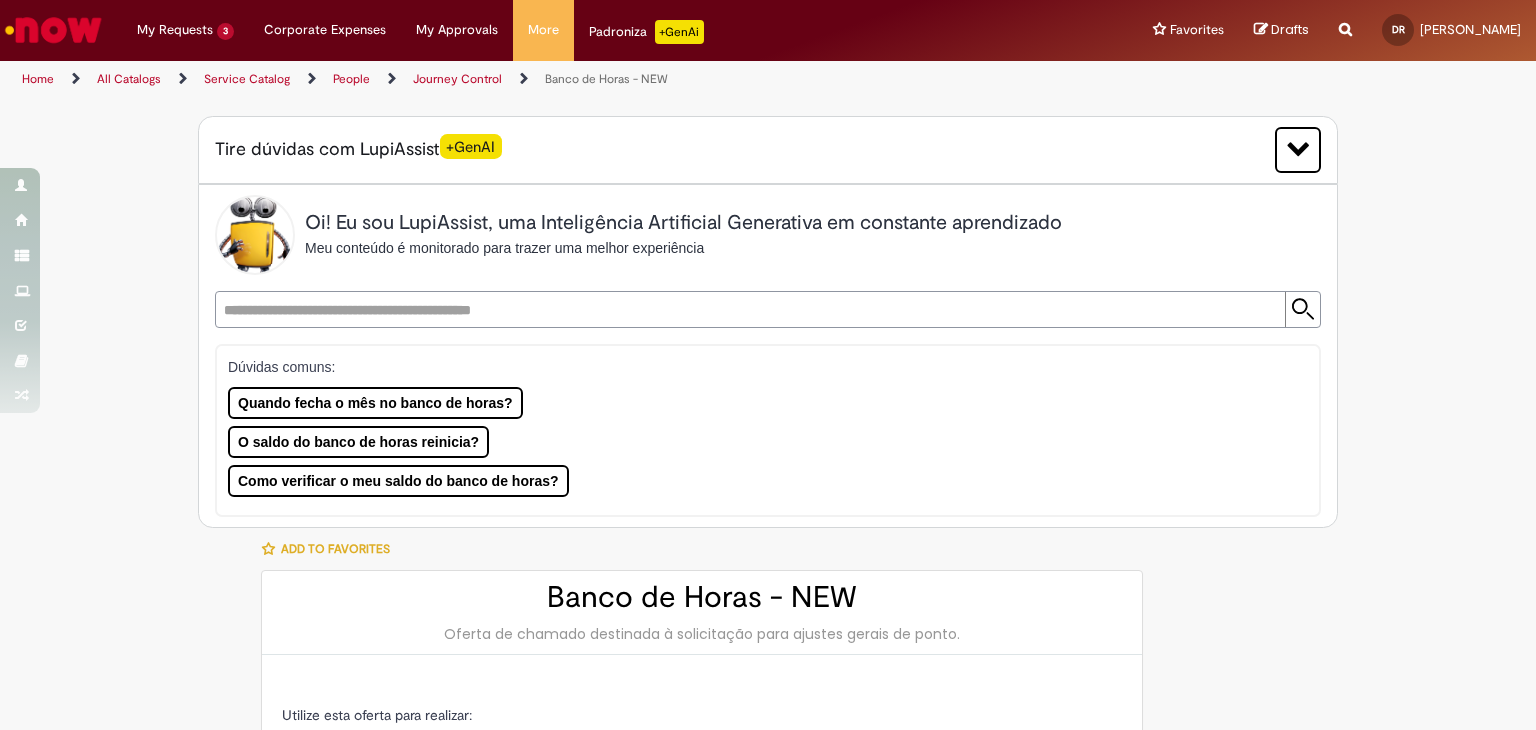 type on "**********" 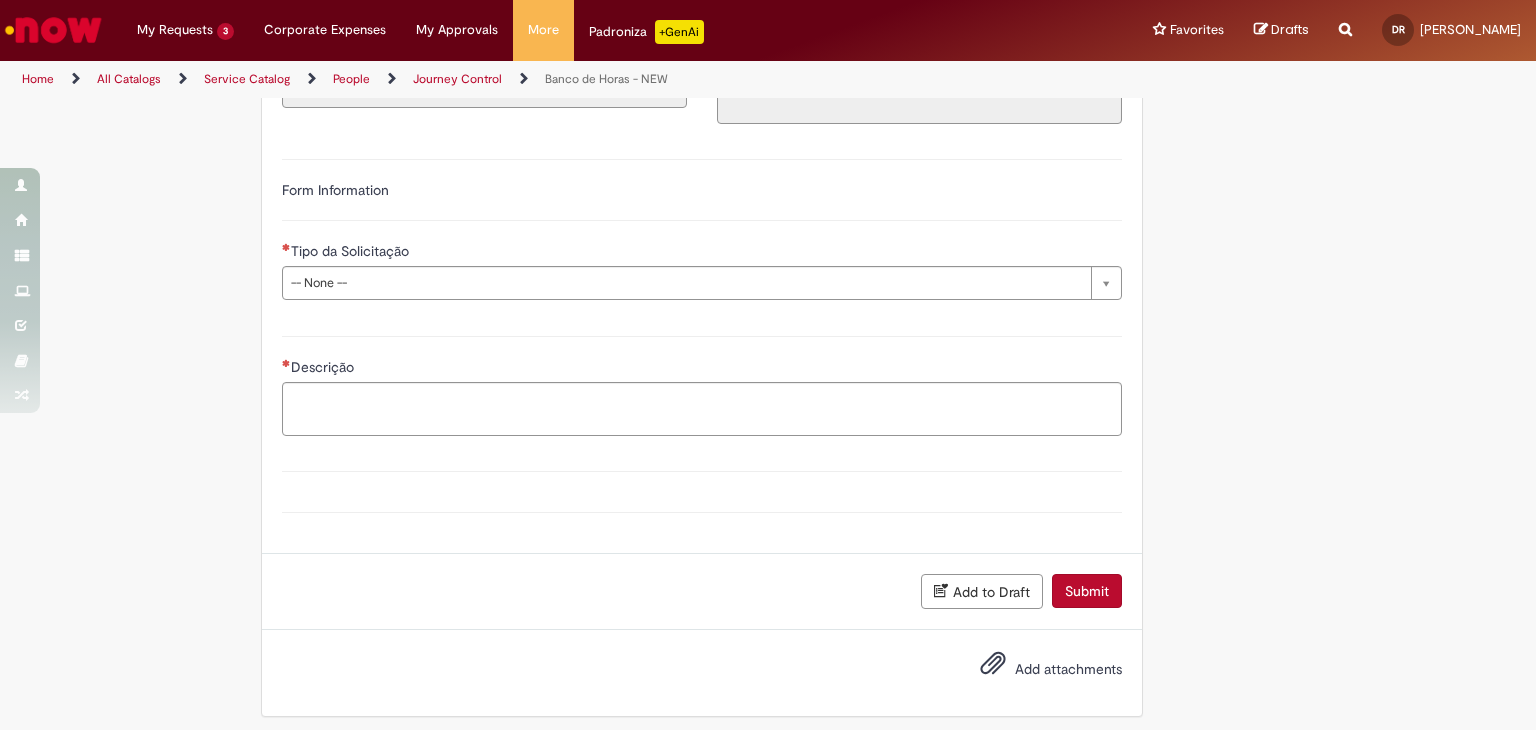 scroll, scrollTop: 1252, scrollLeft: 0, axis: vertical 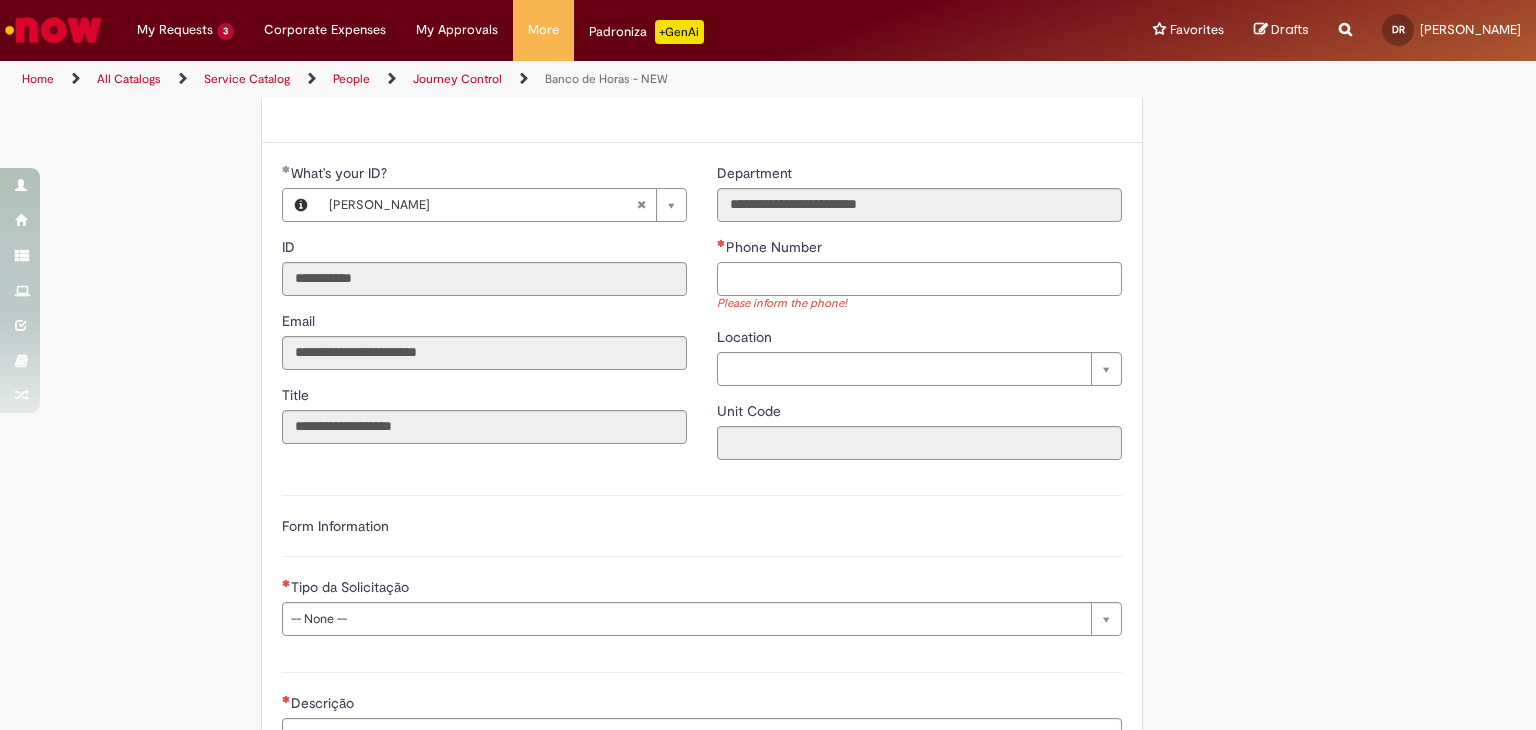 click on "Phone Number" at bounding box center (919, 279) 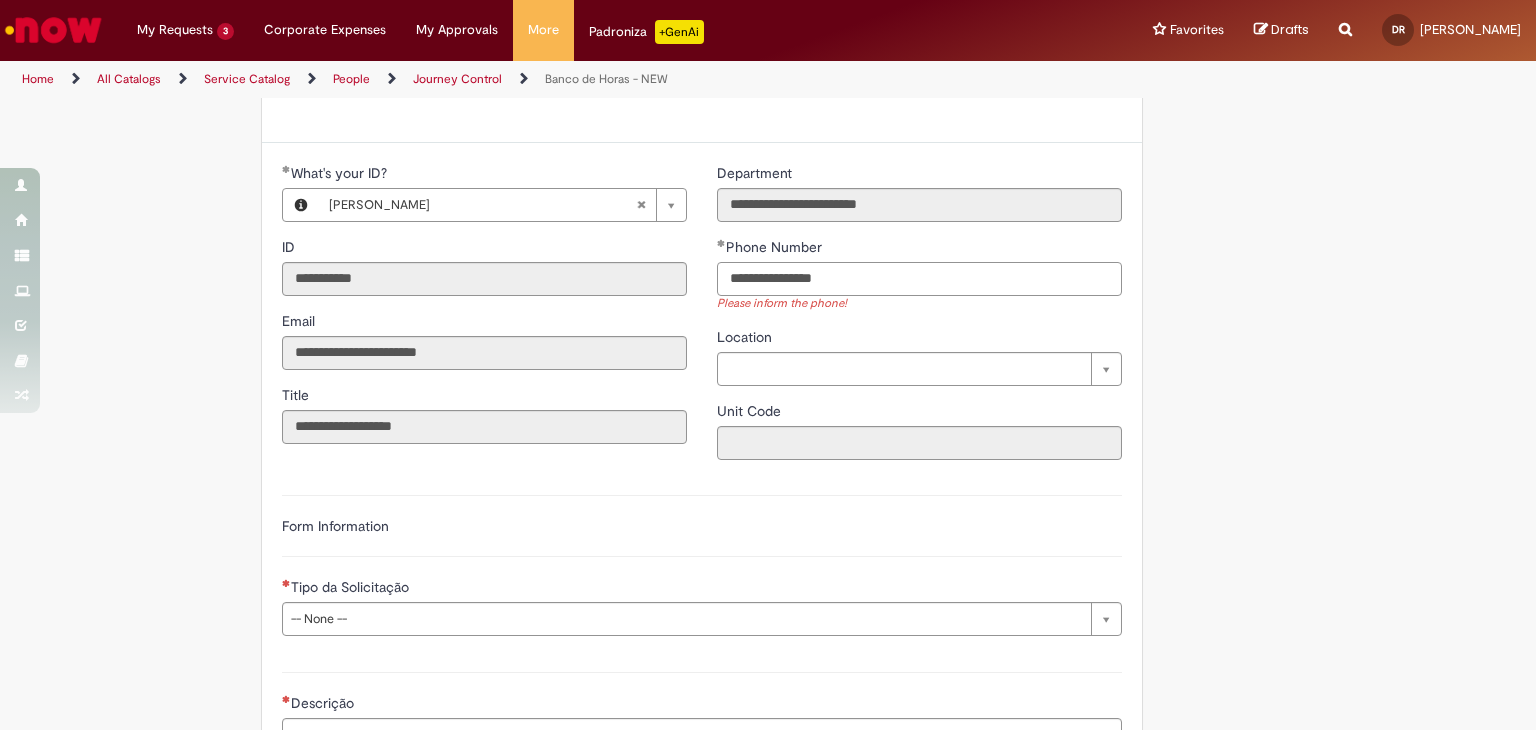 type on "**********" 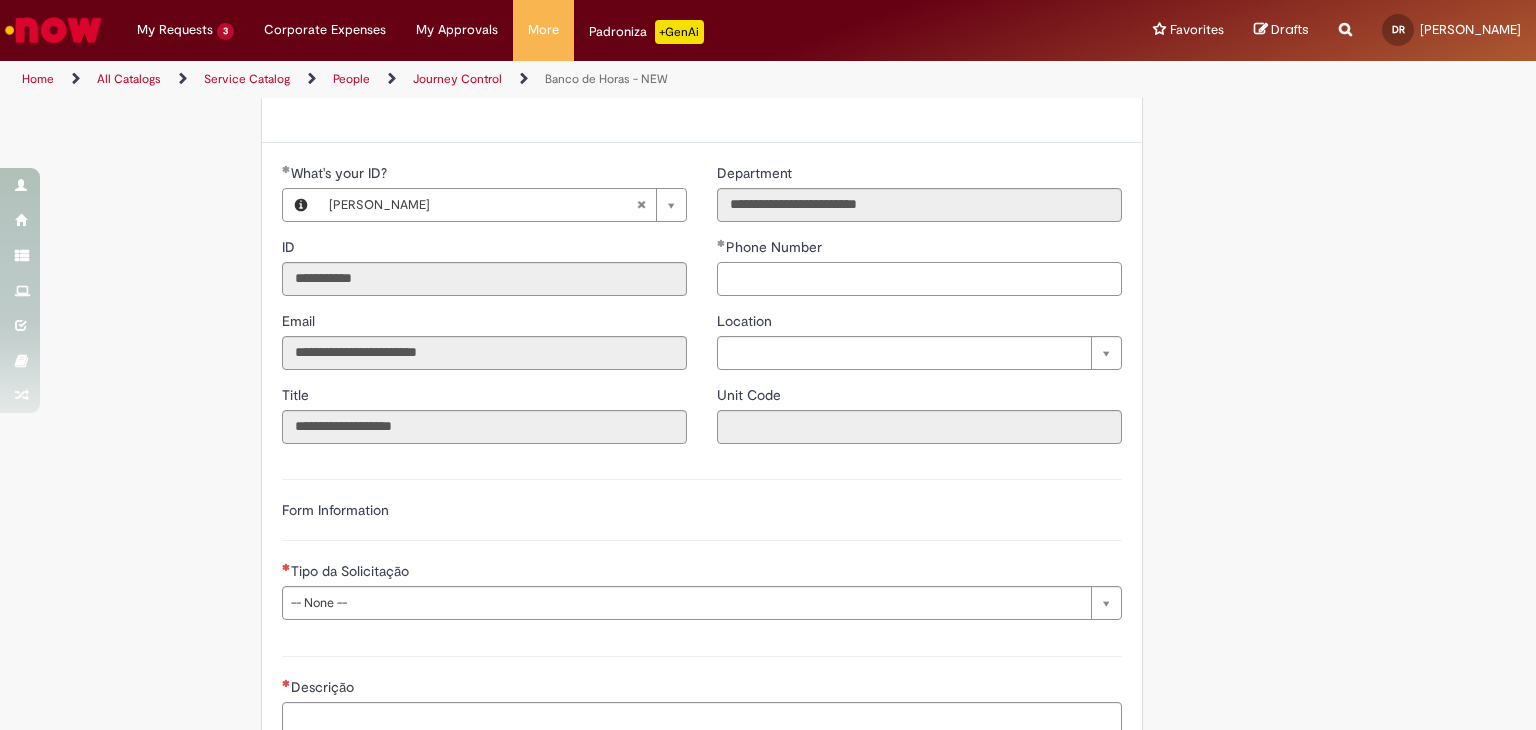 click on "**********" at bounding box center [702, 547] 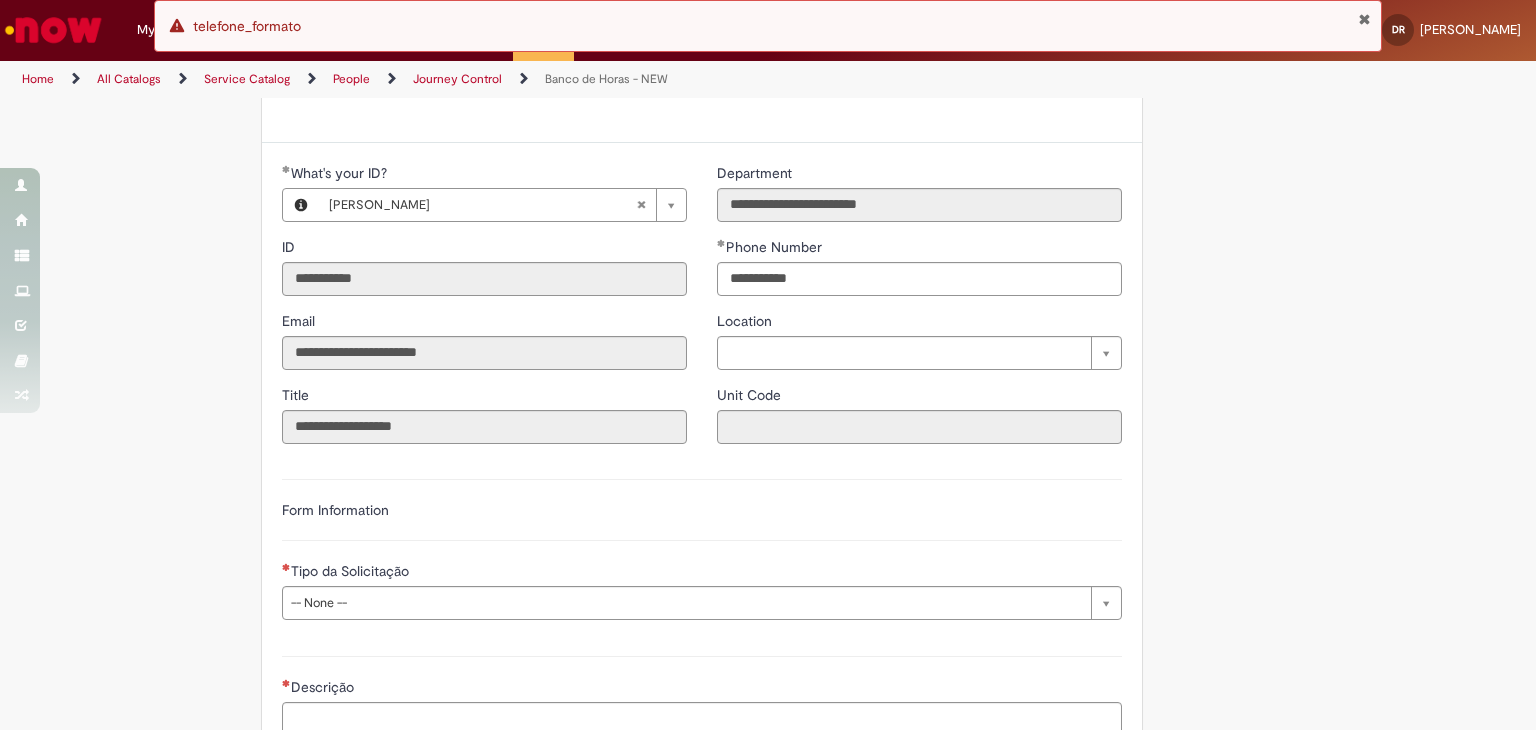 type on "**********" 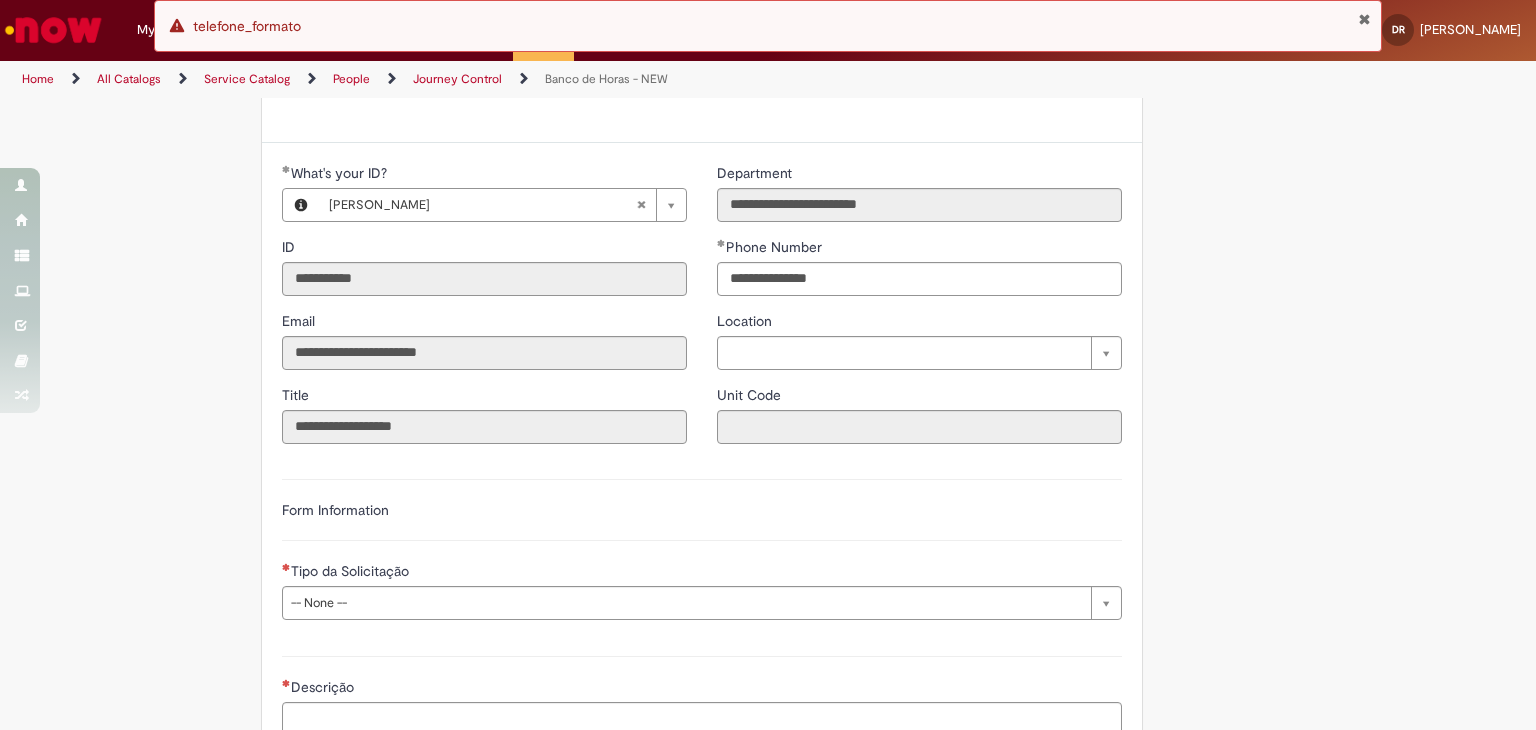 click on "**********" at bounding box center [702, 547] 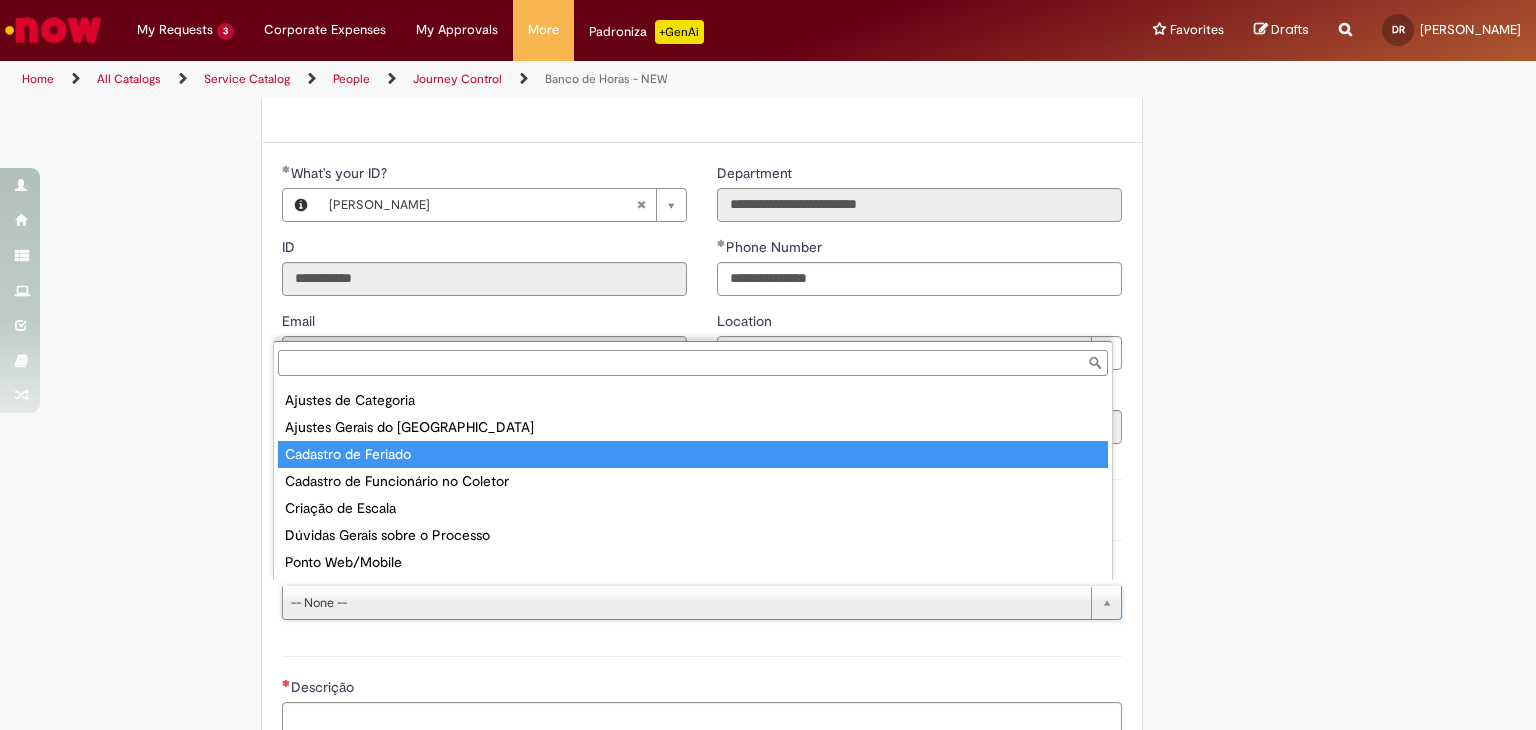 scroll, scrollTop: 23, scrollLeft: 0, axis: vertical 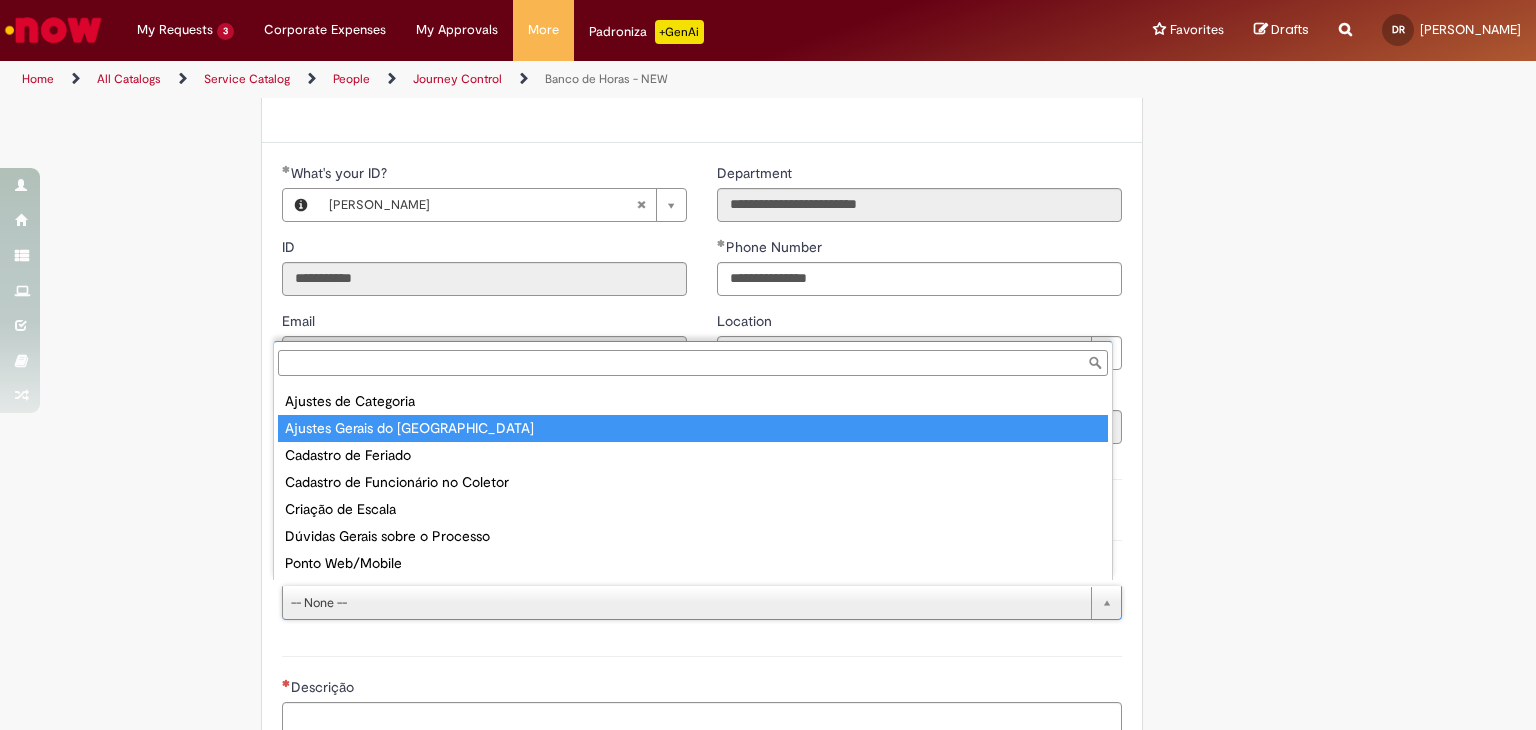 type on "**********" 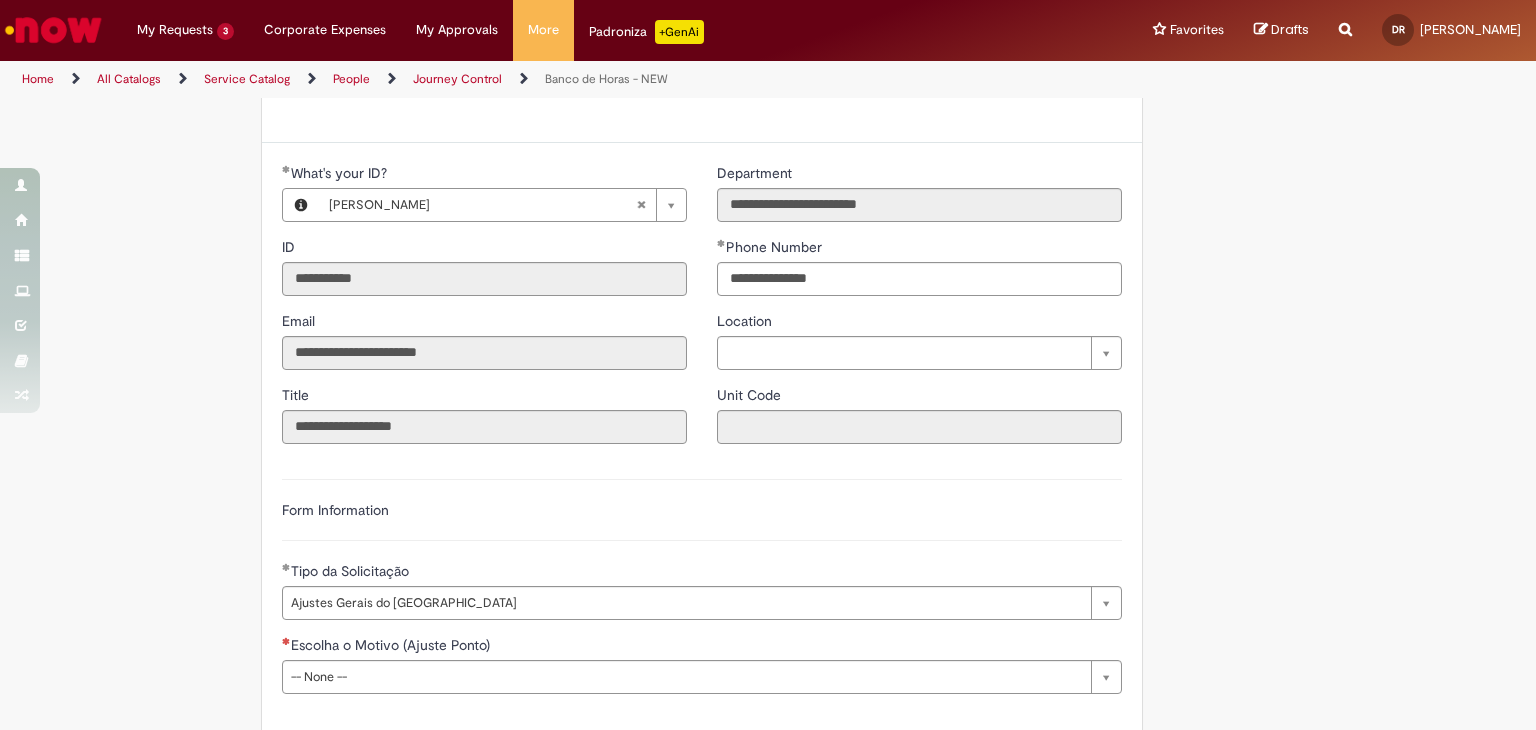 drag, startPoint x: 417, startPoint y: 689, endPoint x: 427, endPoint y: 677, distance: 15.6205 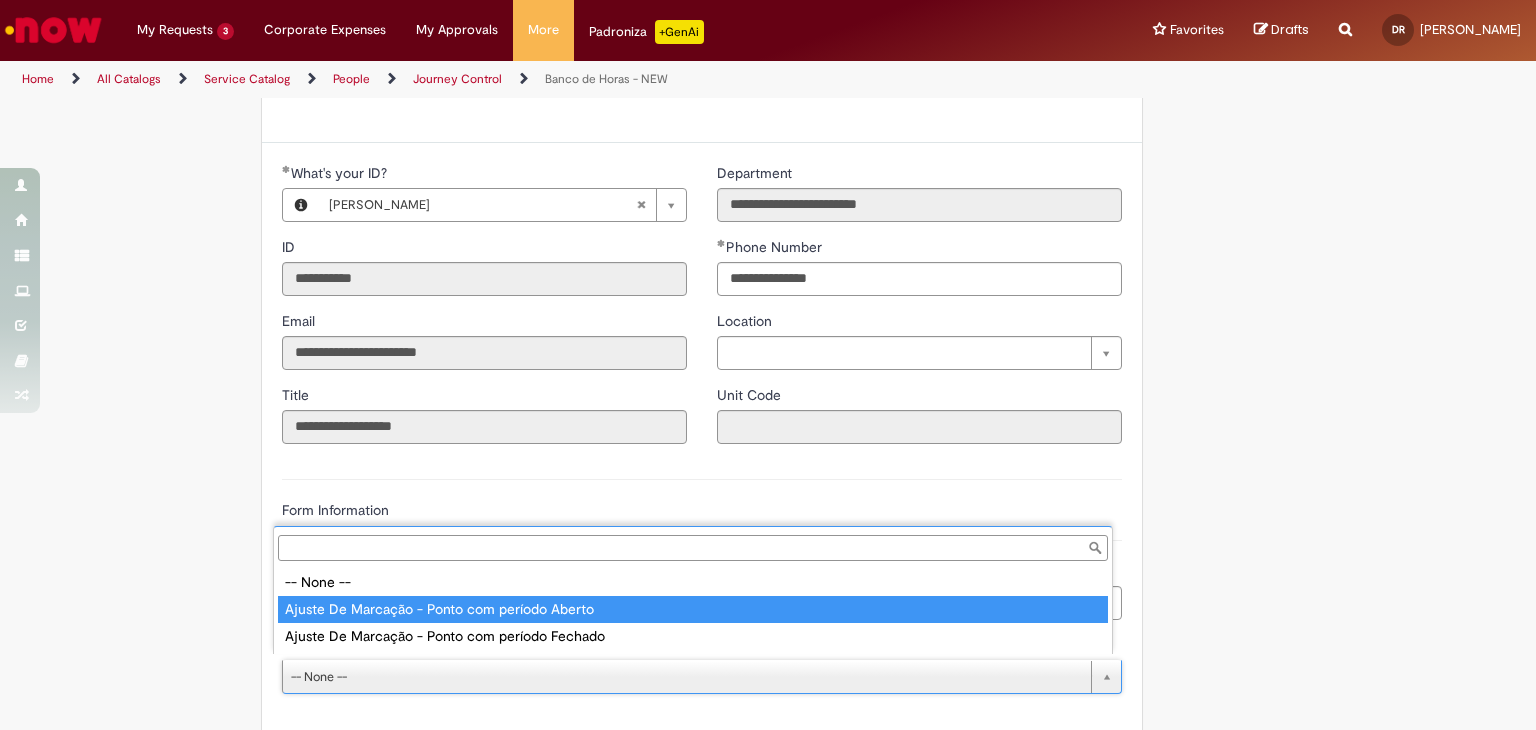 type on "**********" 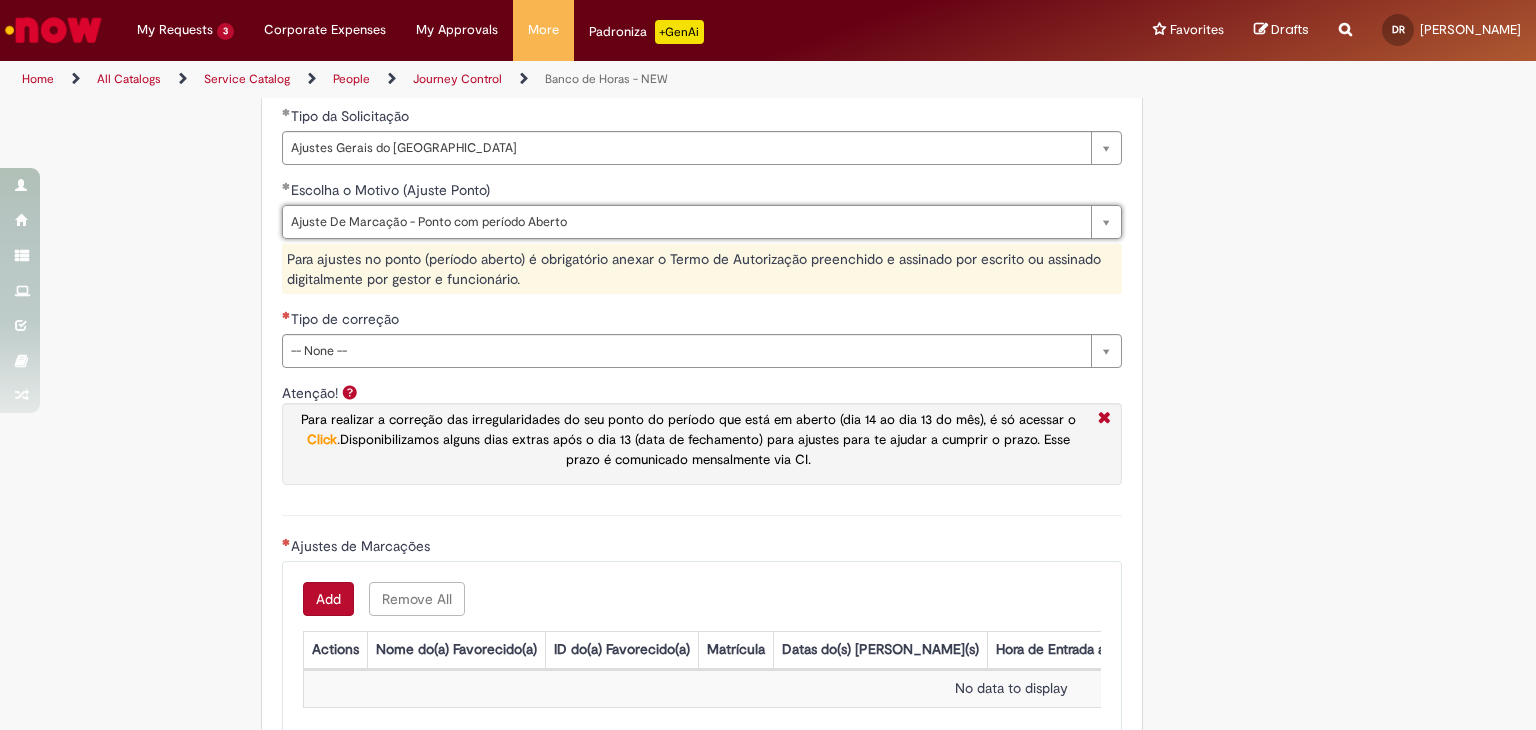 scroll, scrollTop: 1381, scrollLeft: 0, axis: vertical 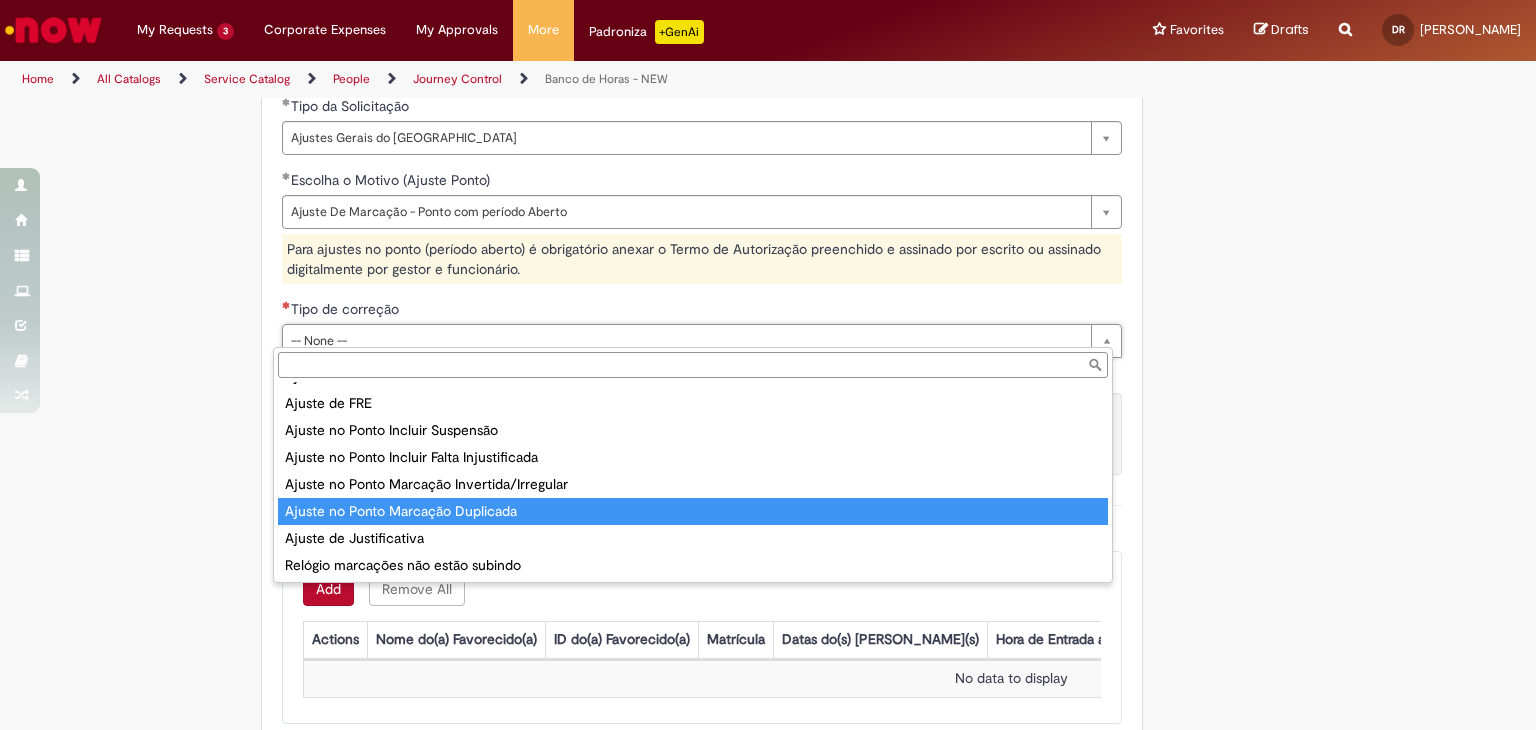 type on "**********" 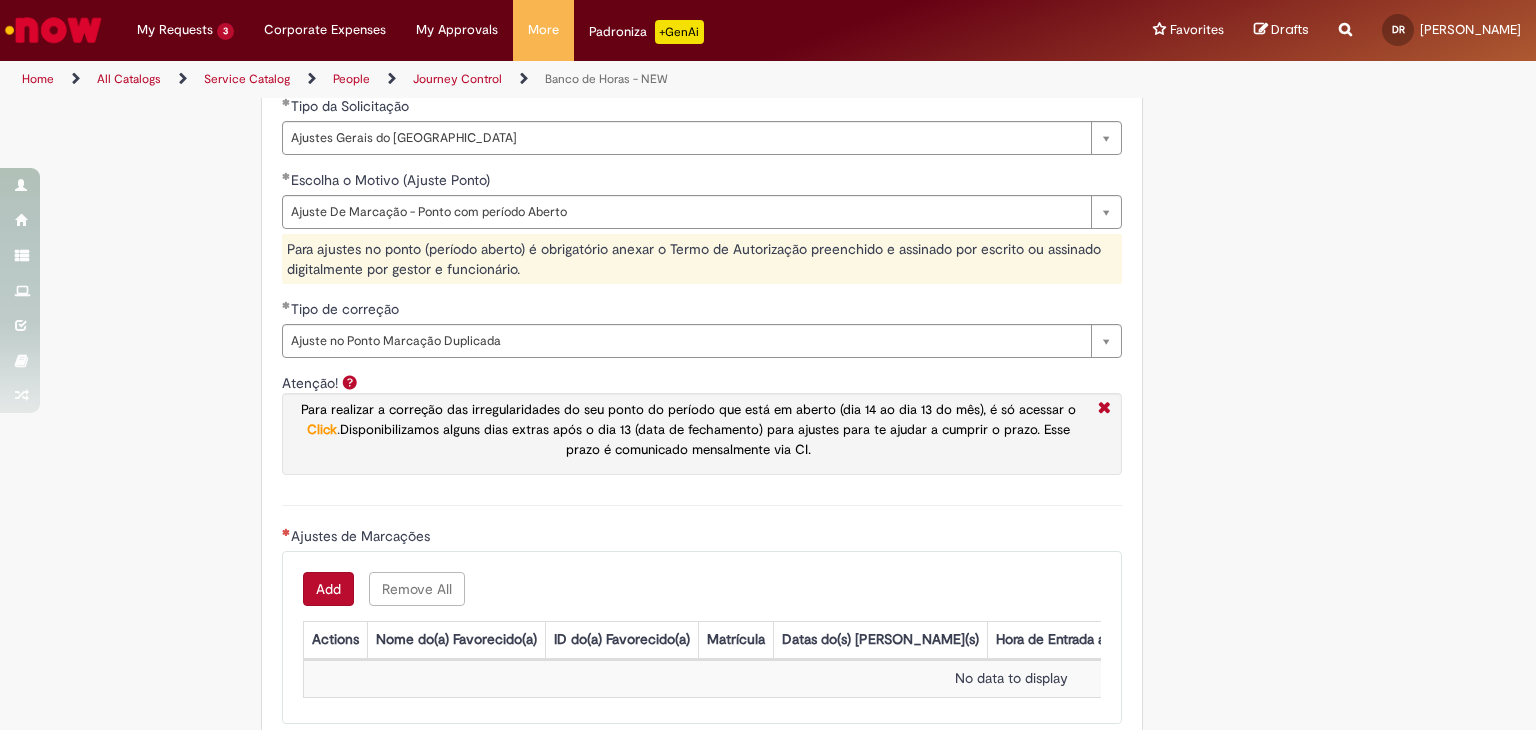 click on "**********" at bounding box center [670, 195] 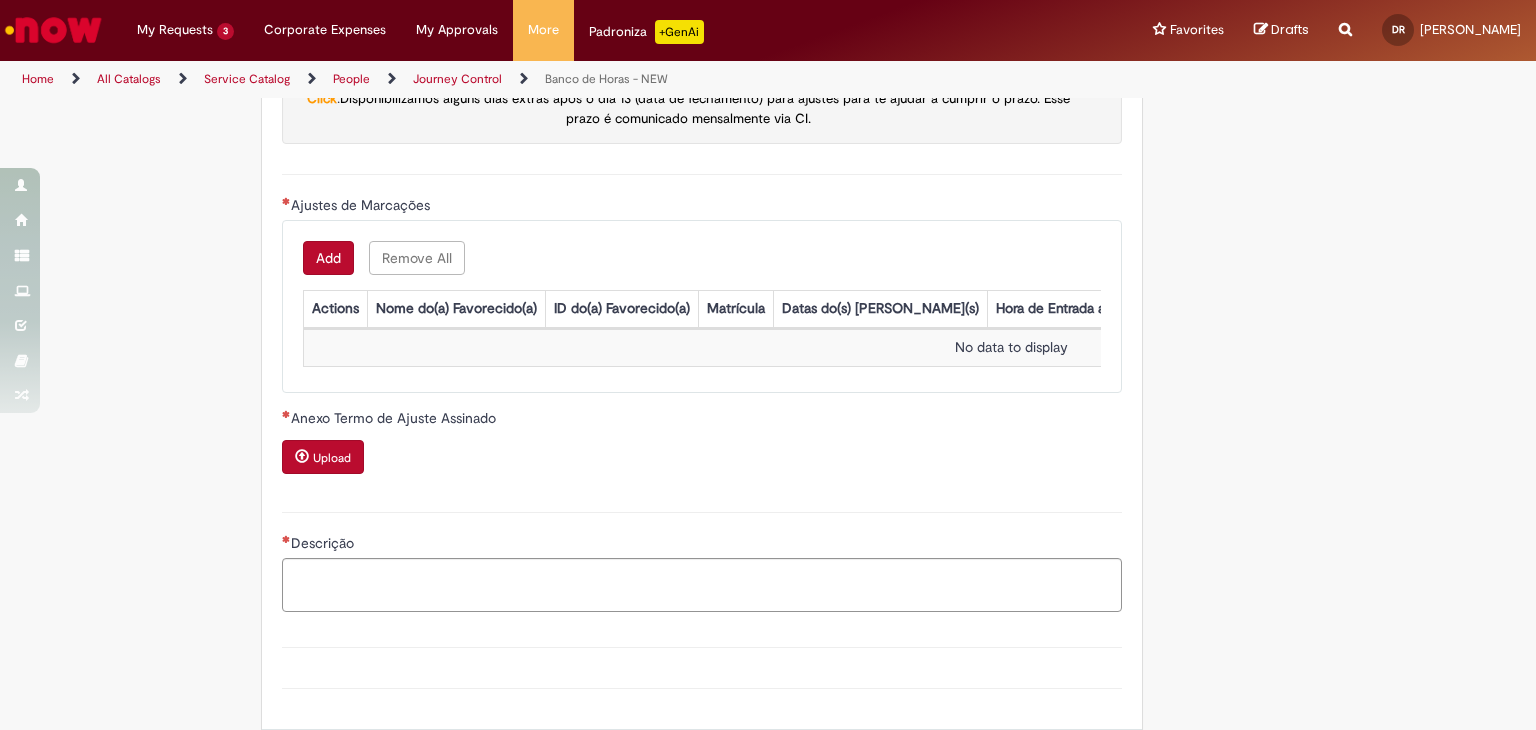 scroll, scrollTop: 1713, scrollLeft: 0, axis: vertical 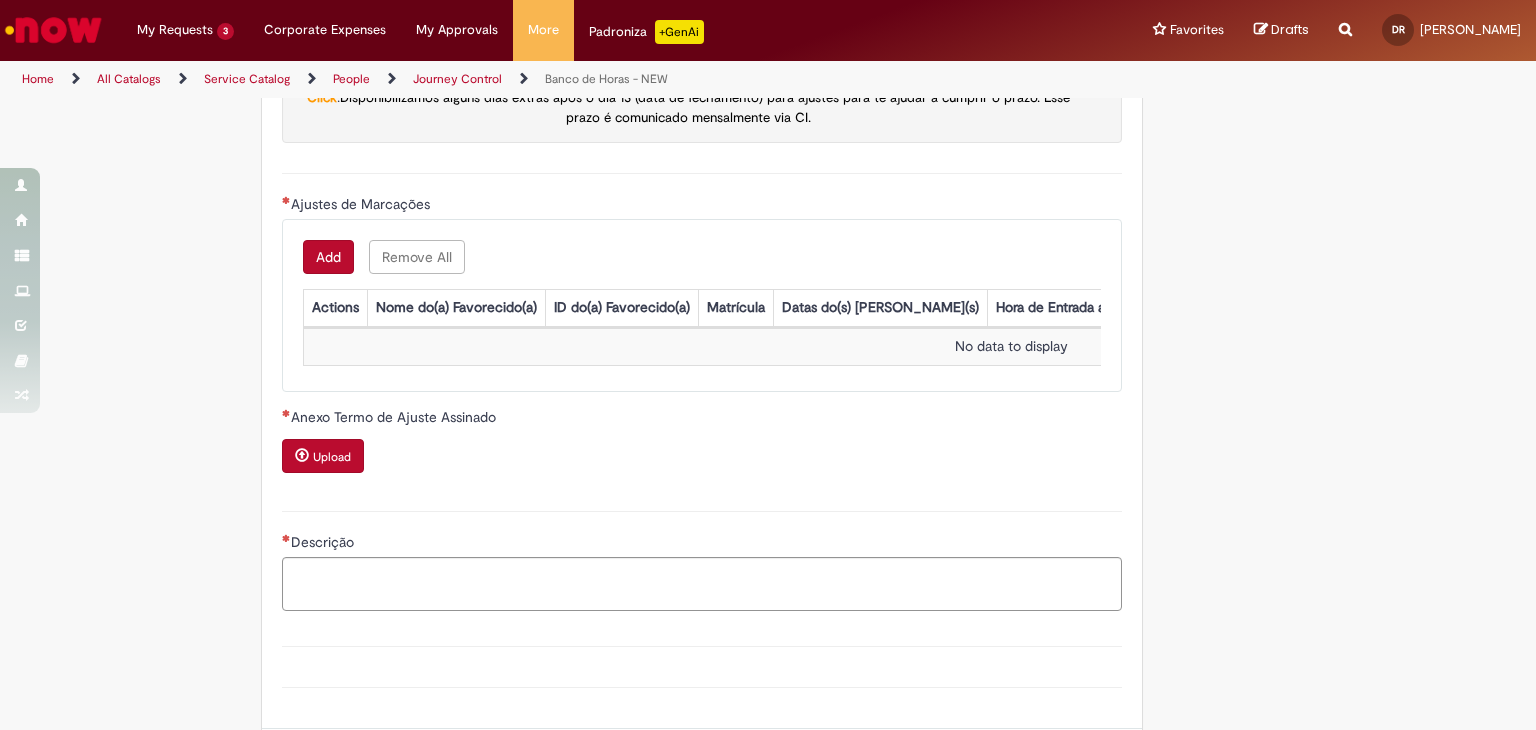 click on "Add" at bounding box center [328, 257] 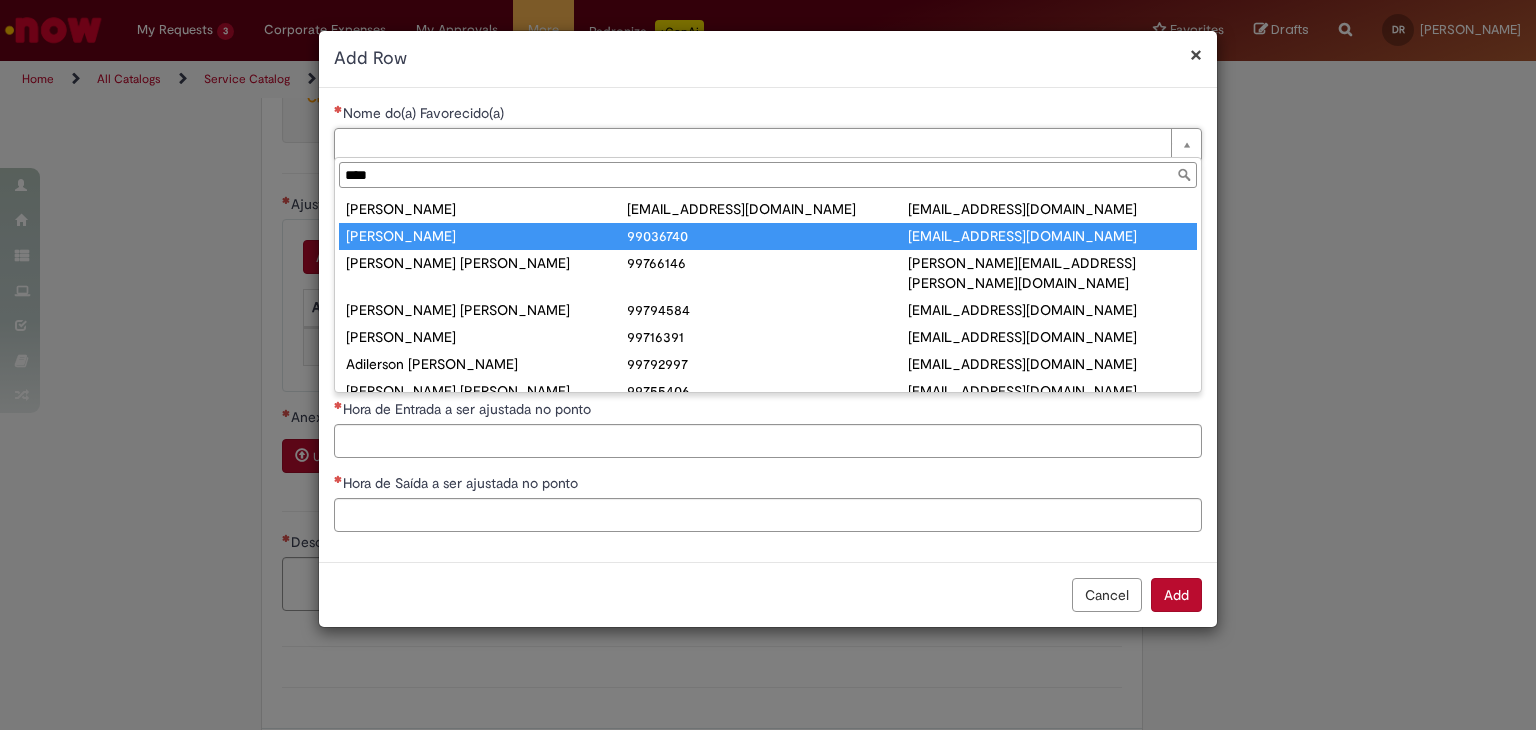 type on "****" 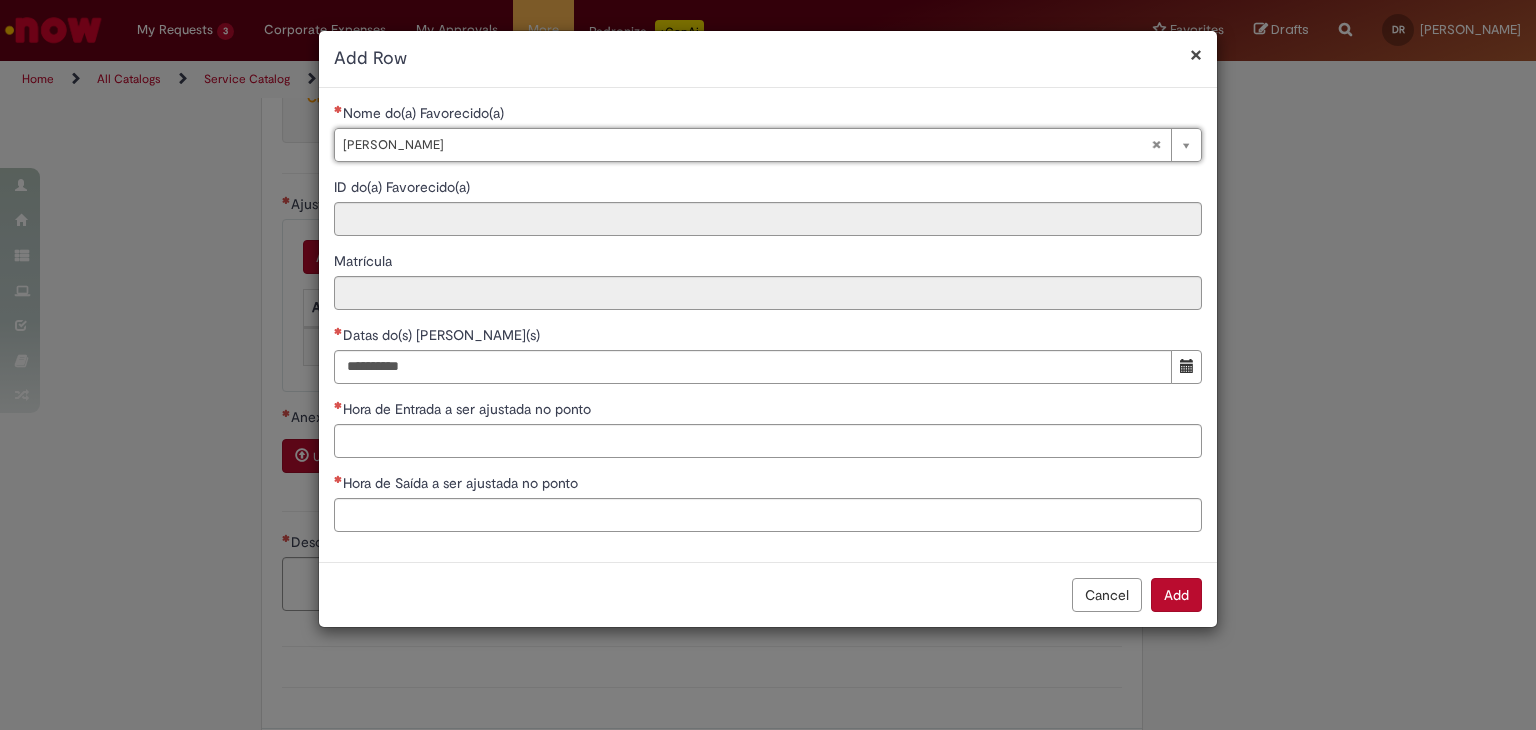 type on "********" 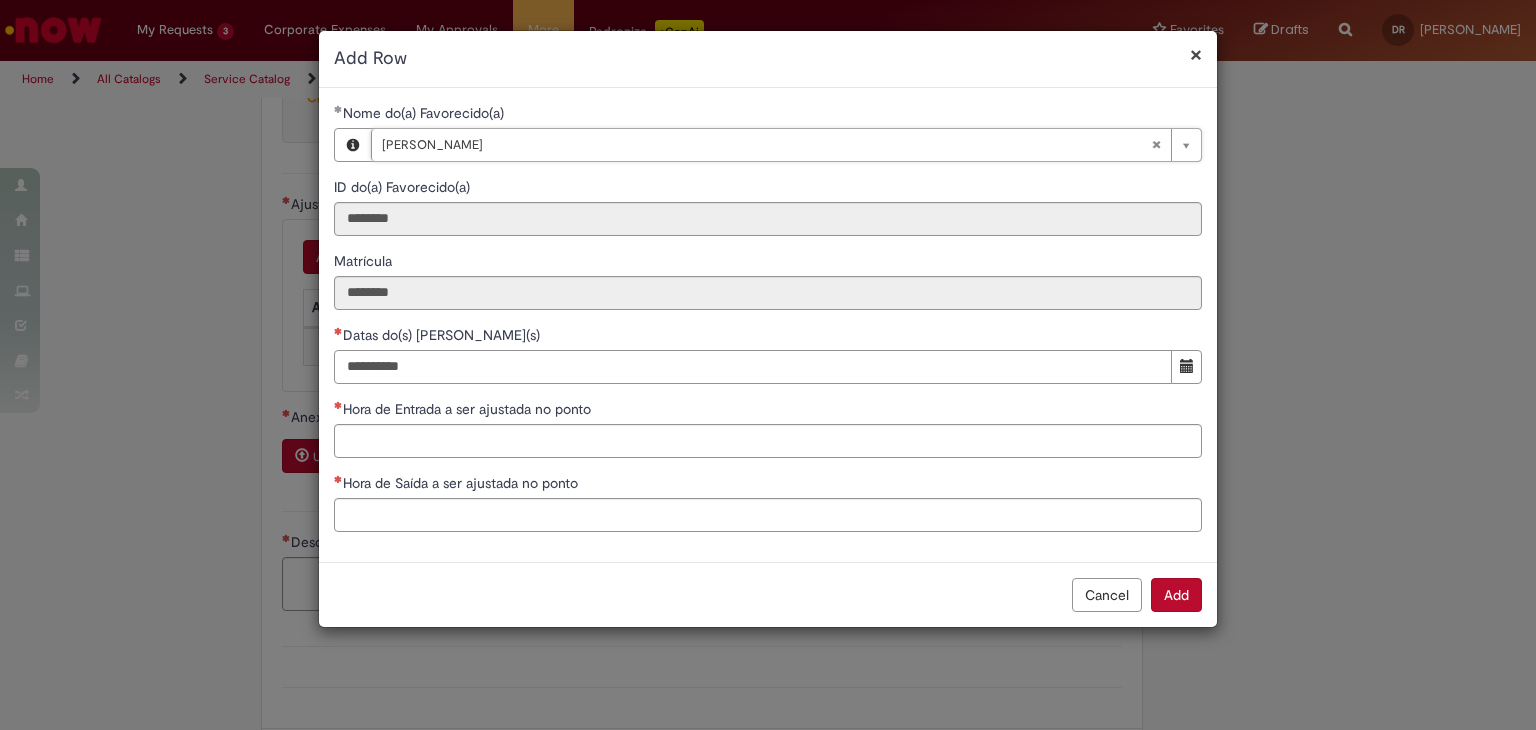 click on "Datas do(s) [PERSON_NAME](s)" at bounding box center [753, 367] 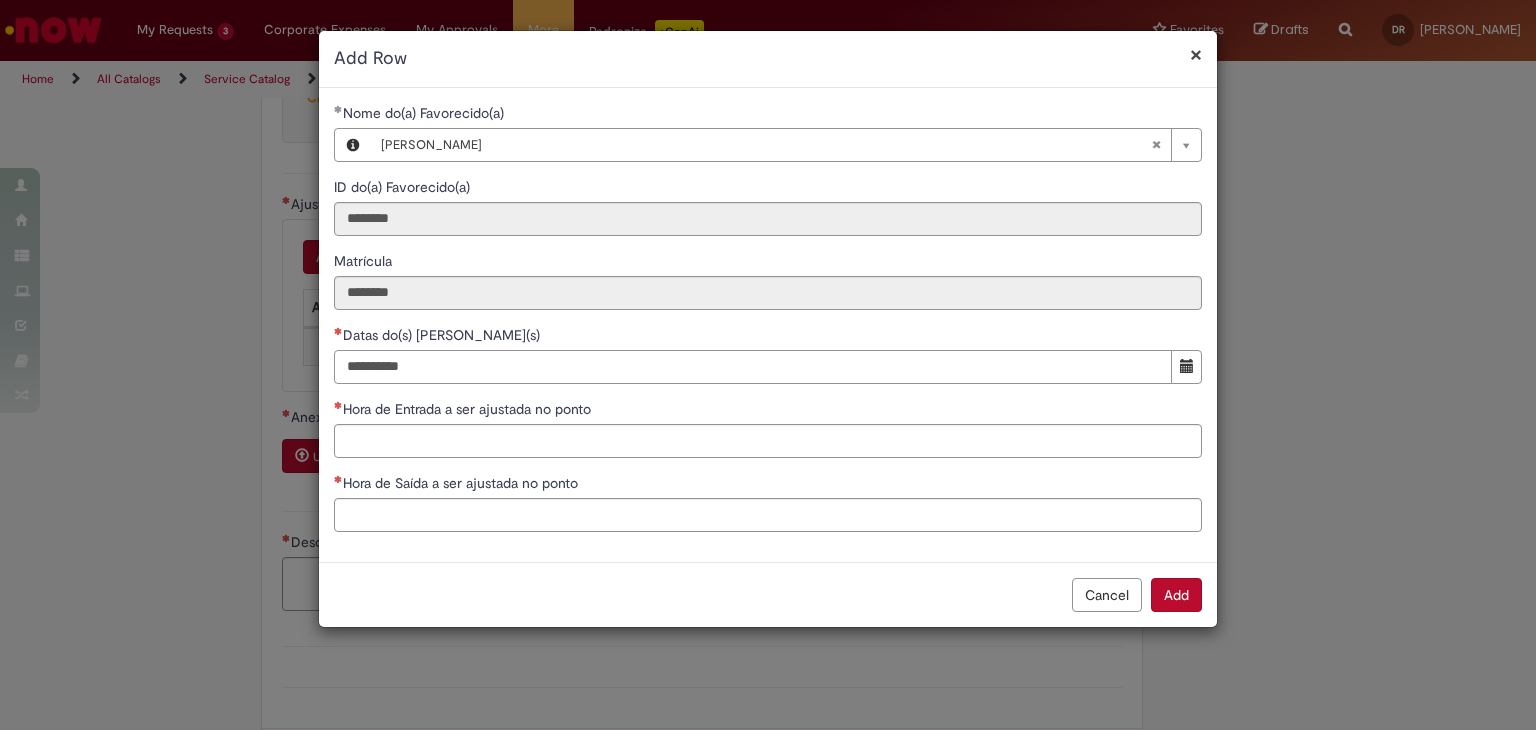 drag, startPoint x: 424, startPoint y: 363, endPoint x: 293, endPoint y: 378, distance: 131.85599 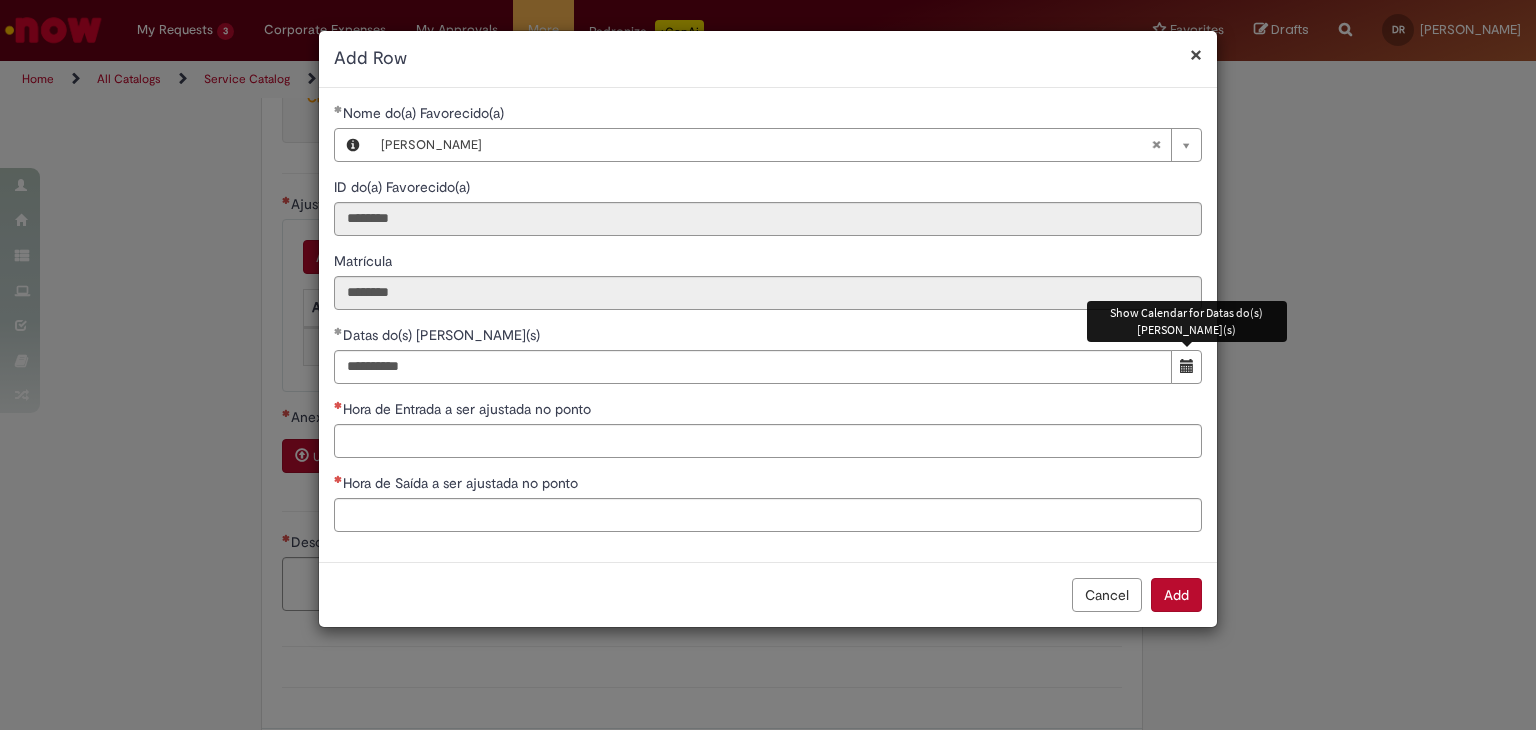 type 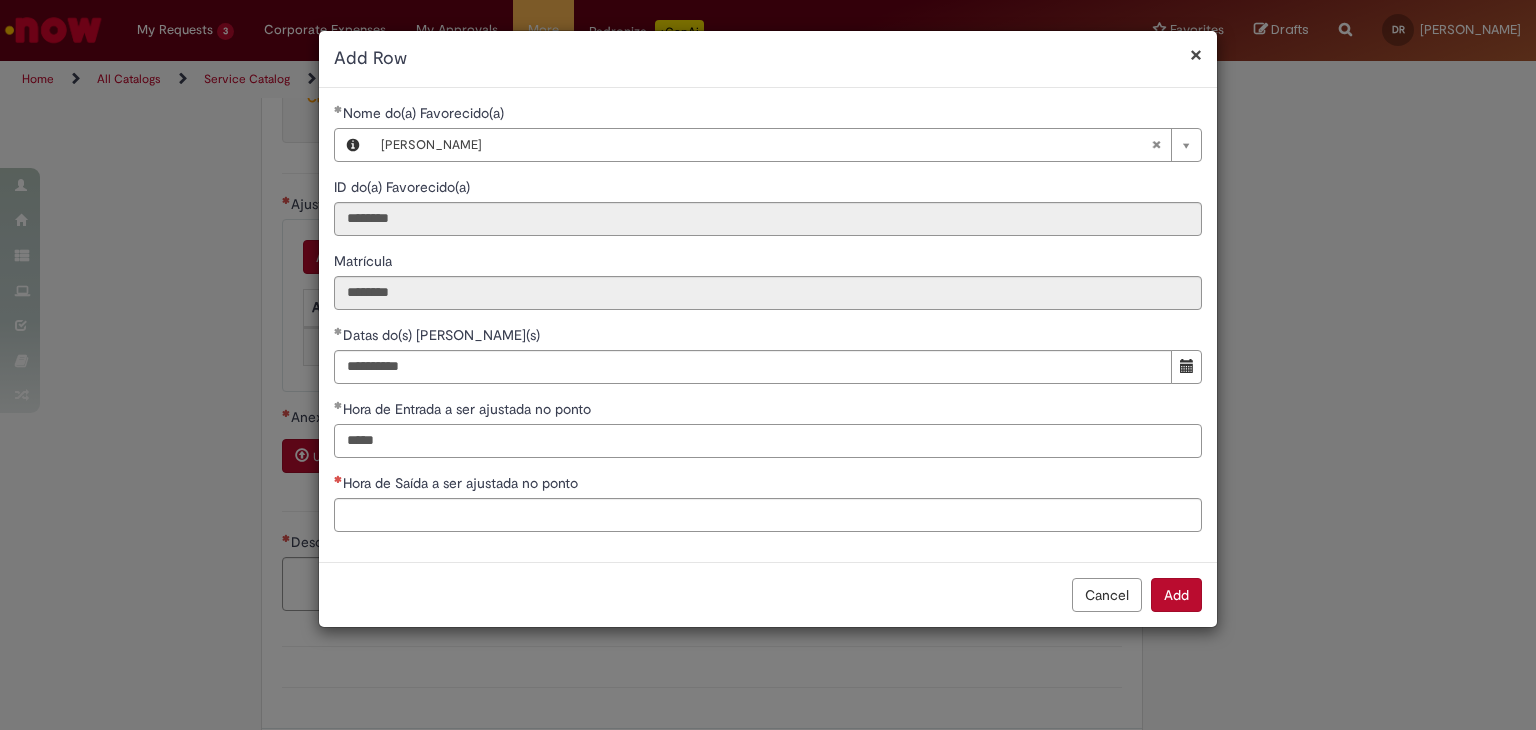 type on "*****" 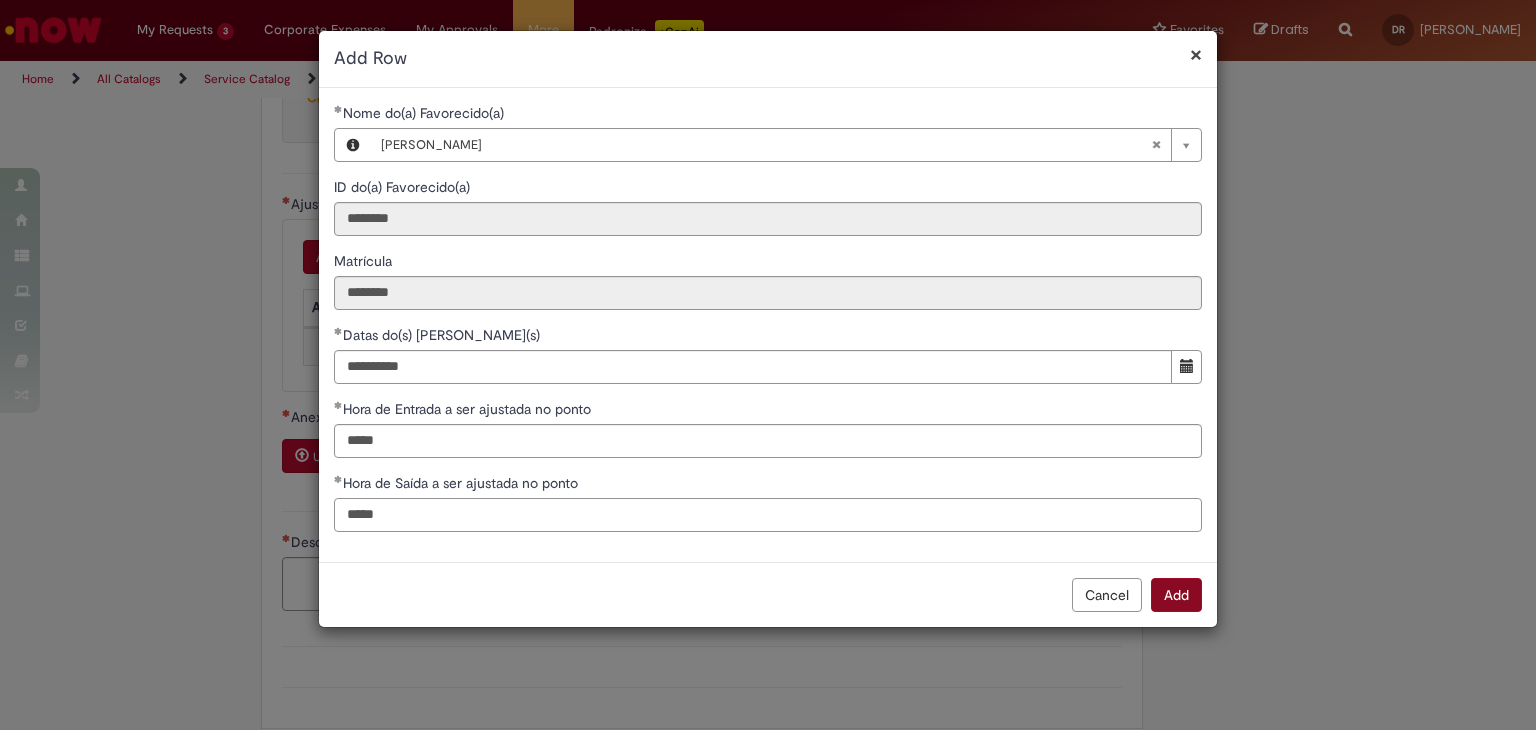 type on "*****" 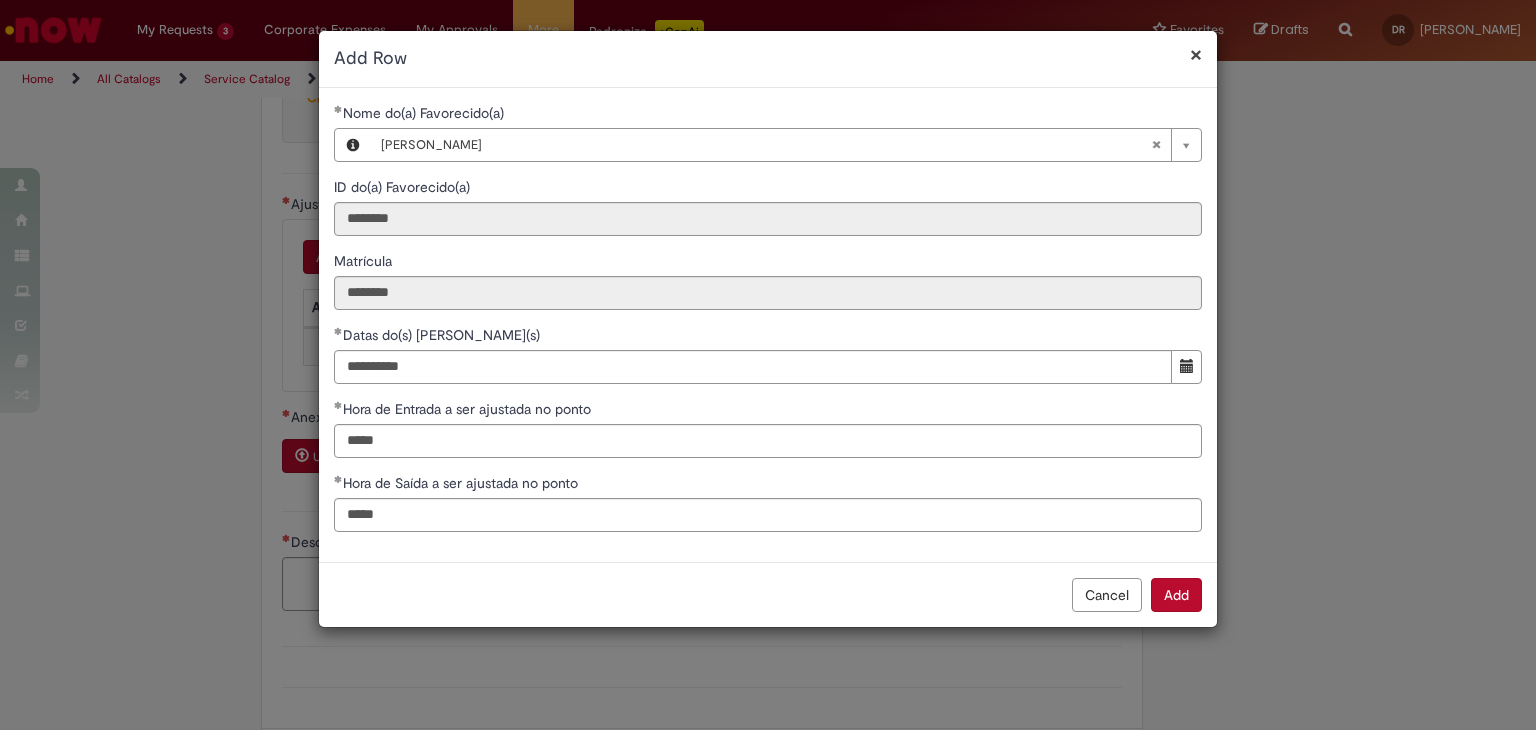 click on "Add" at bounding box center [1176, 595] 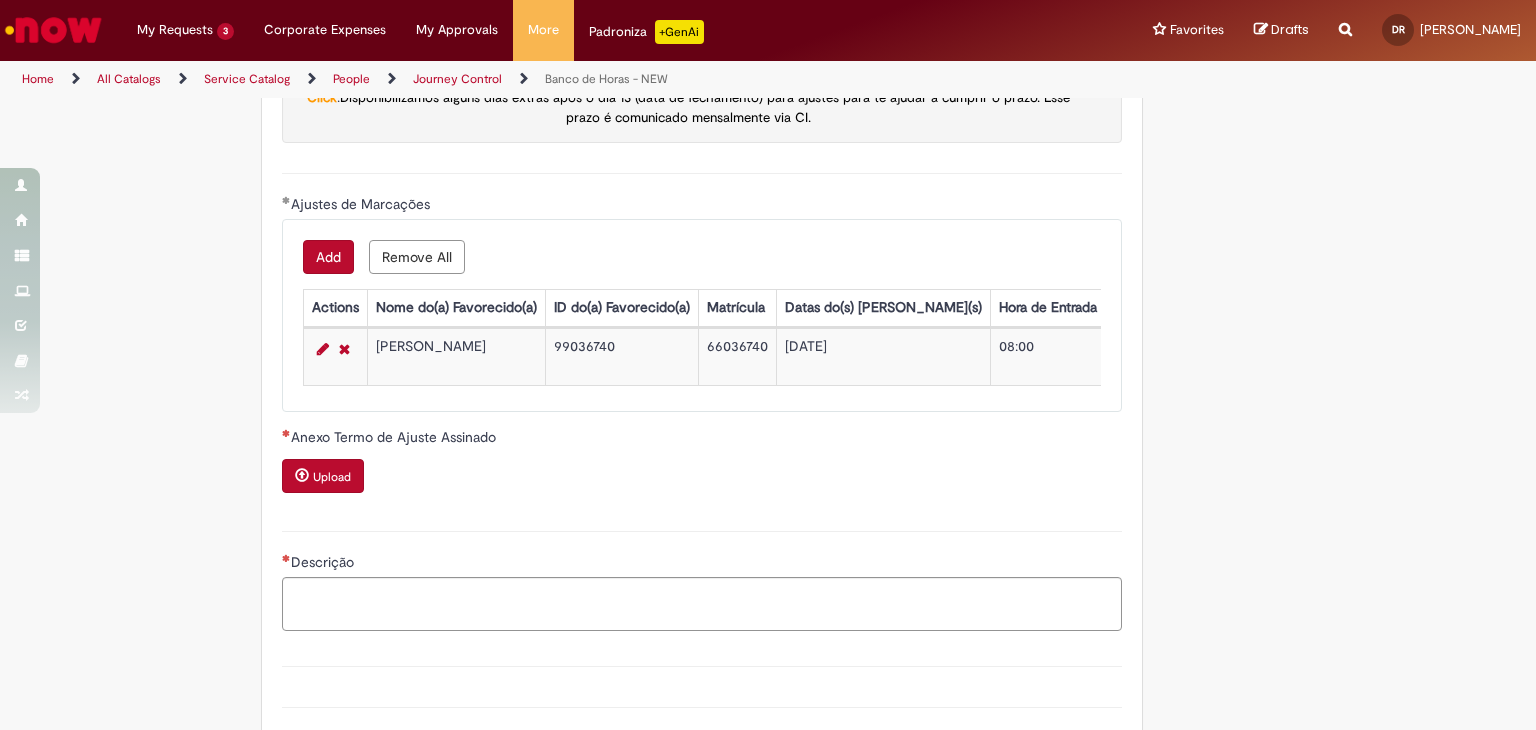scroll, scrollTop: 1916, scrollLeft: 0, axis: vertical 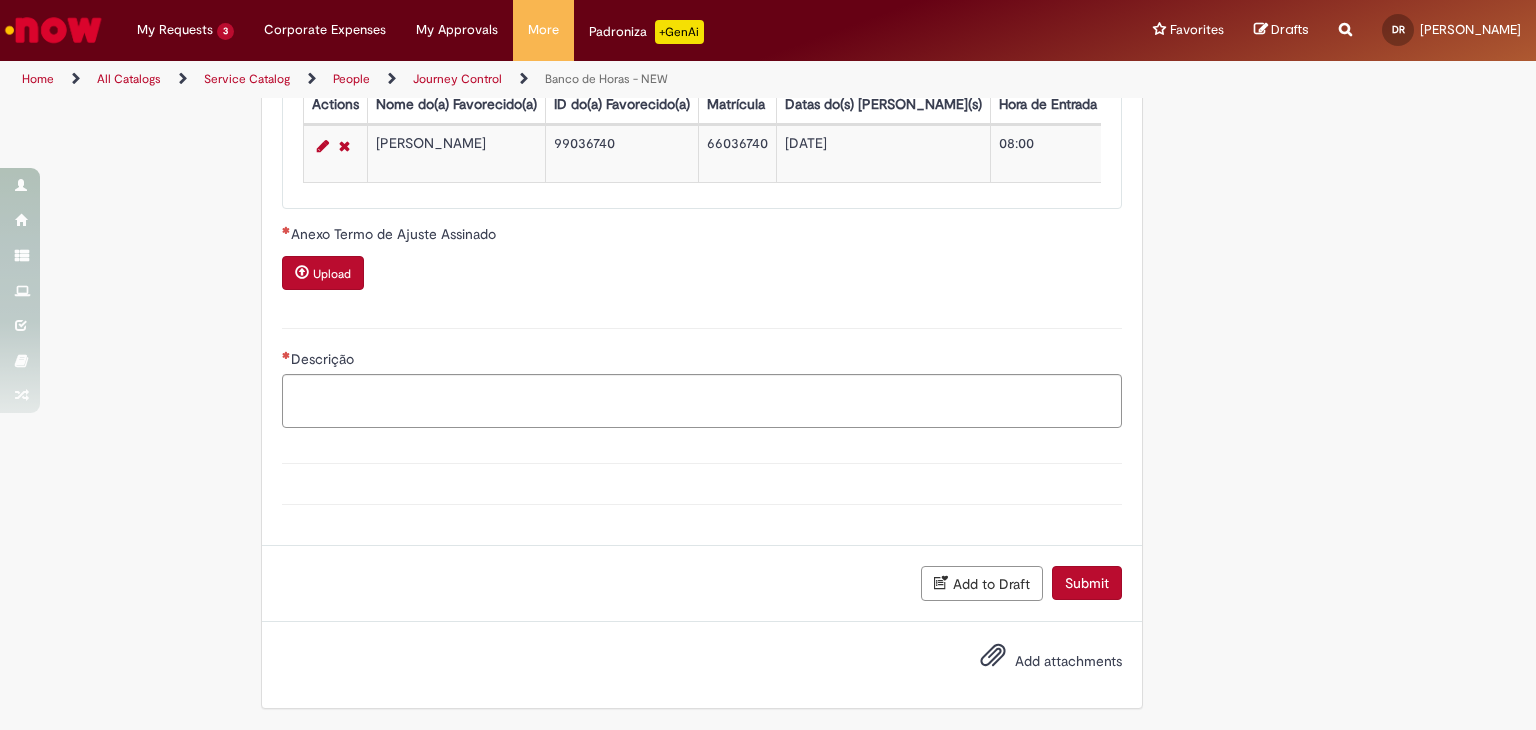click on "Upload" at bounding box center (323, 273) 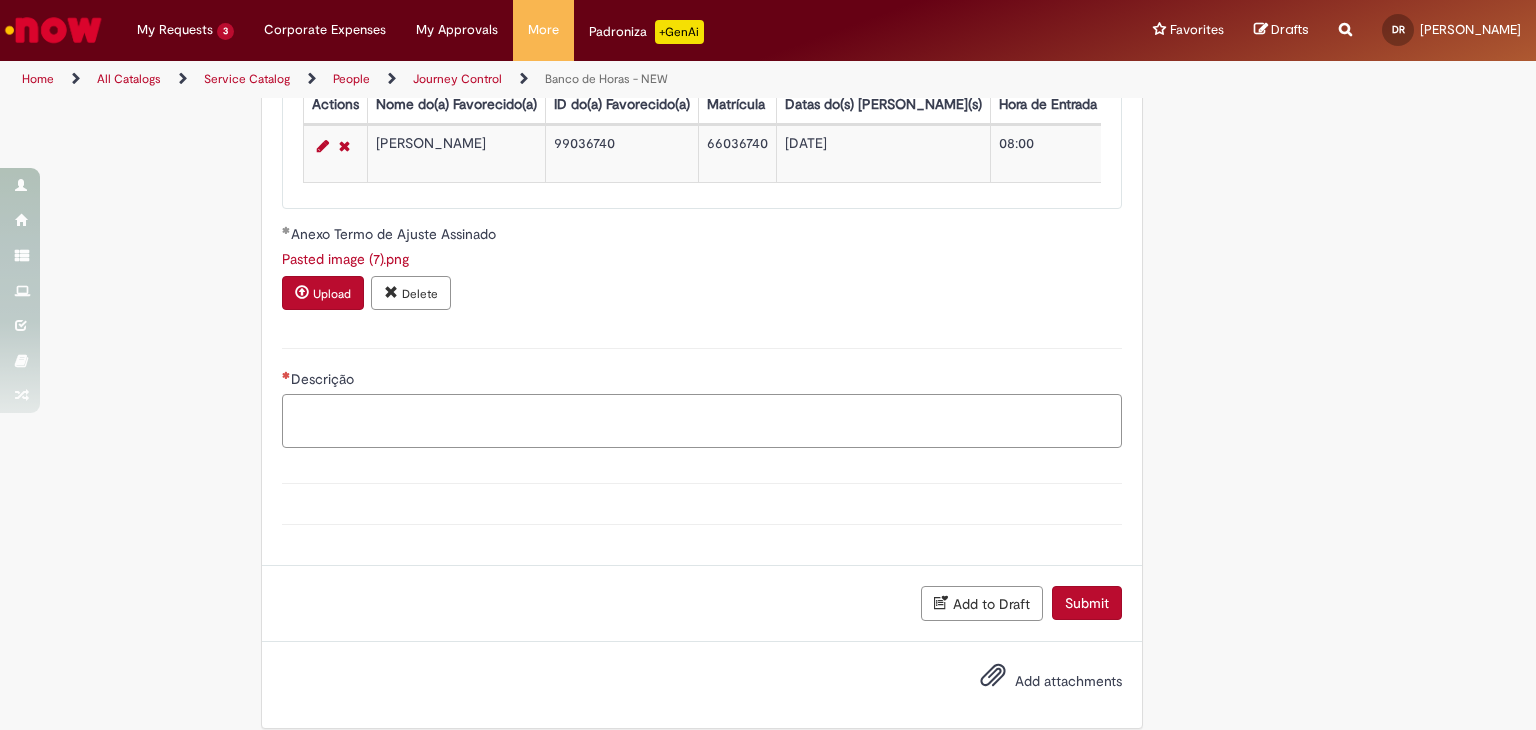 click on "Descrição" at bounding box center [702, 421] 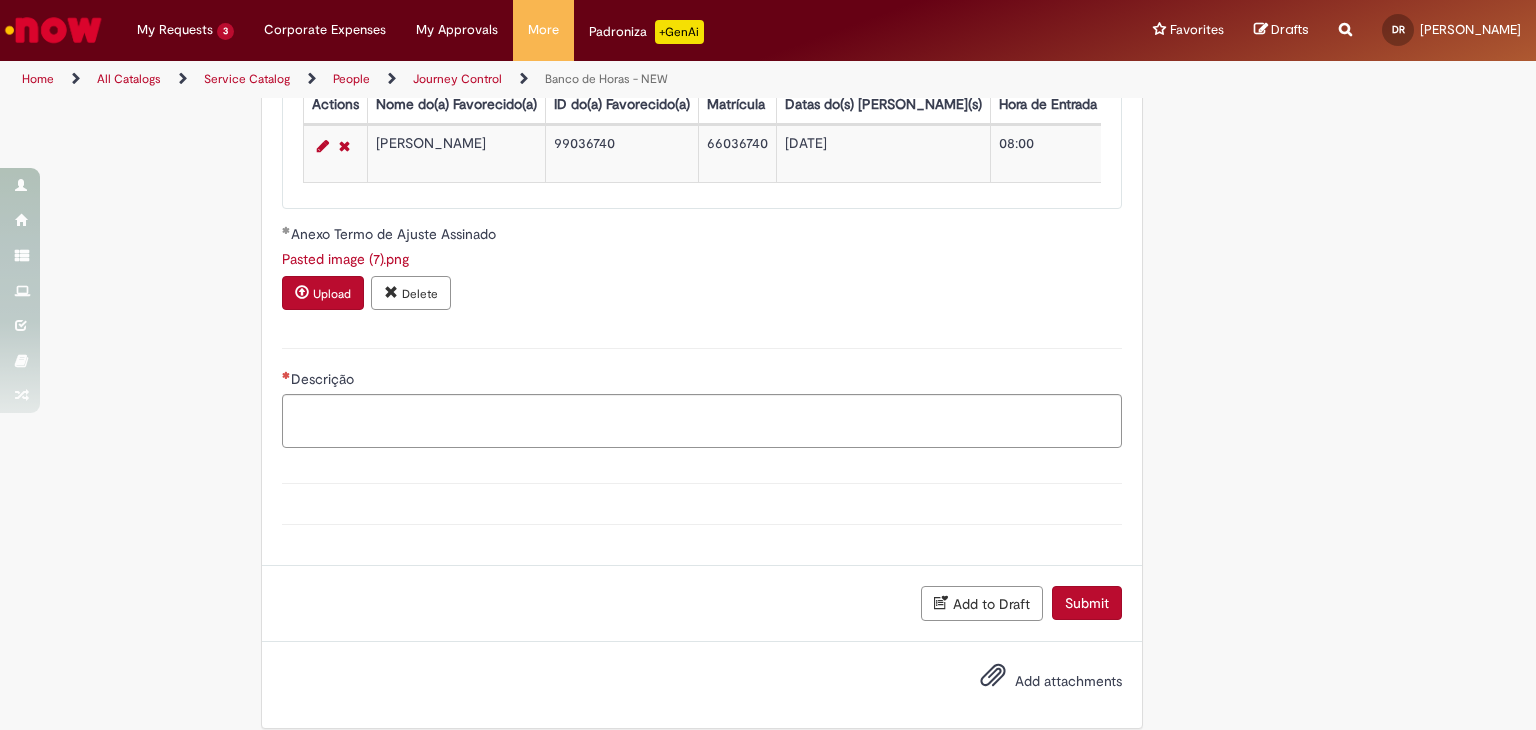 click at bounding box center (391, 292) 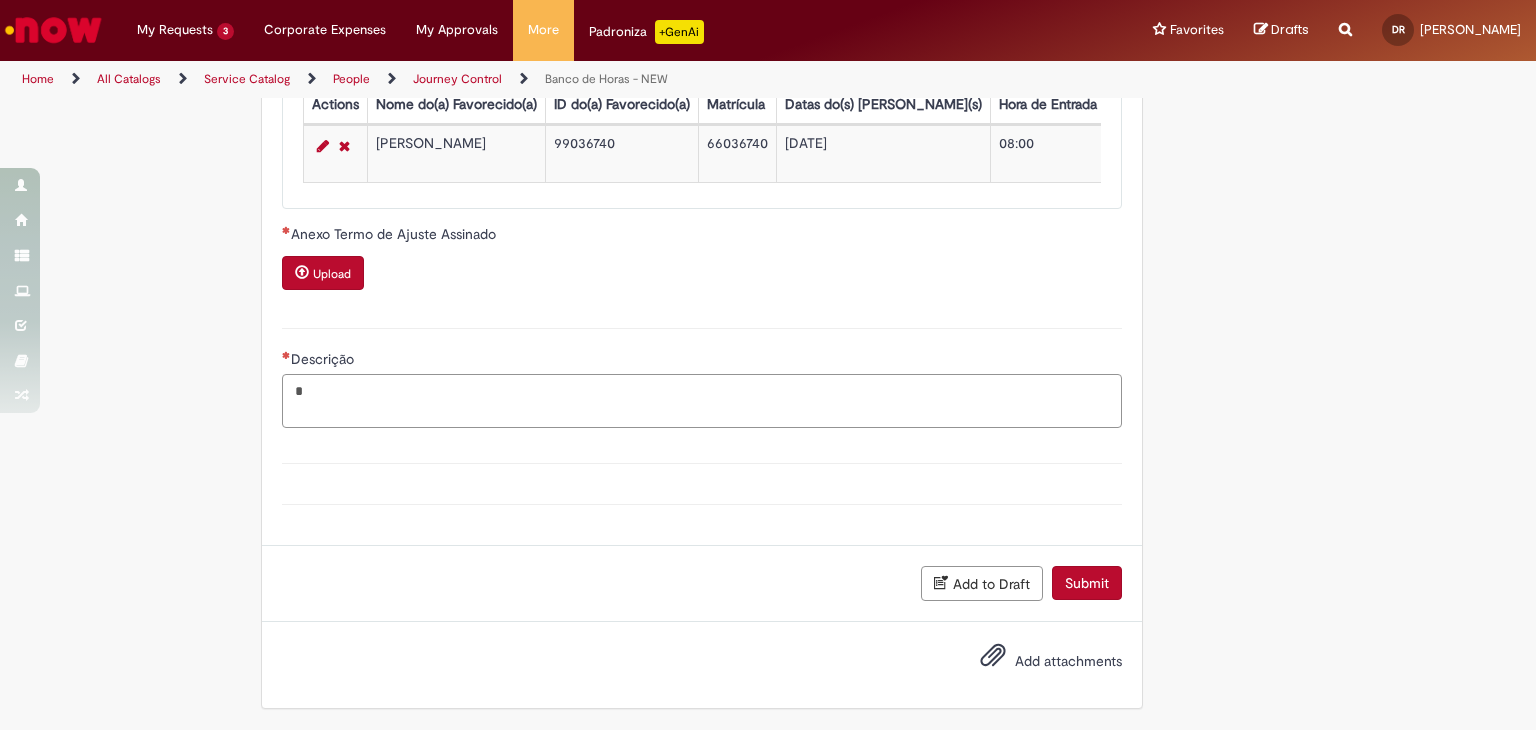 click on "*" at bounding box center (702, 401) 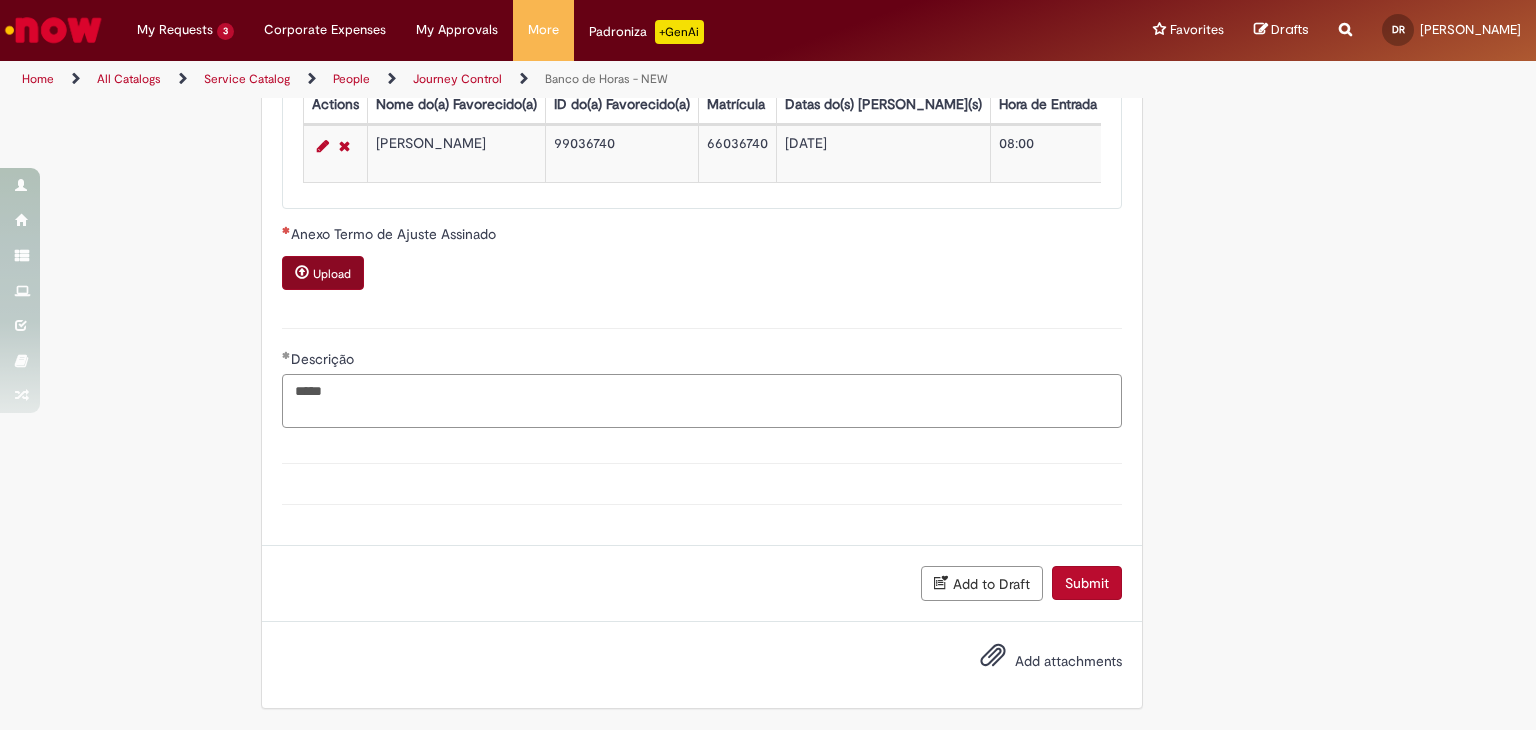 type on "*****" 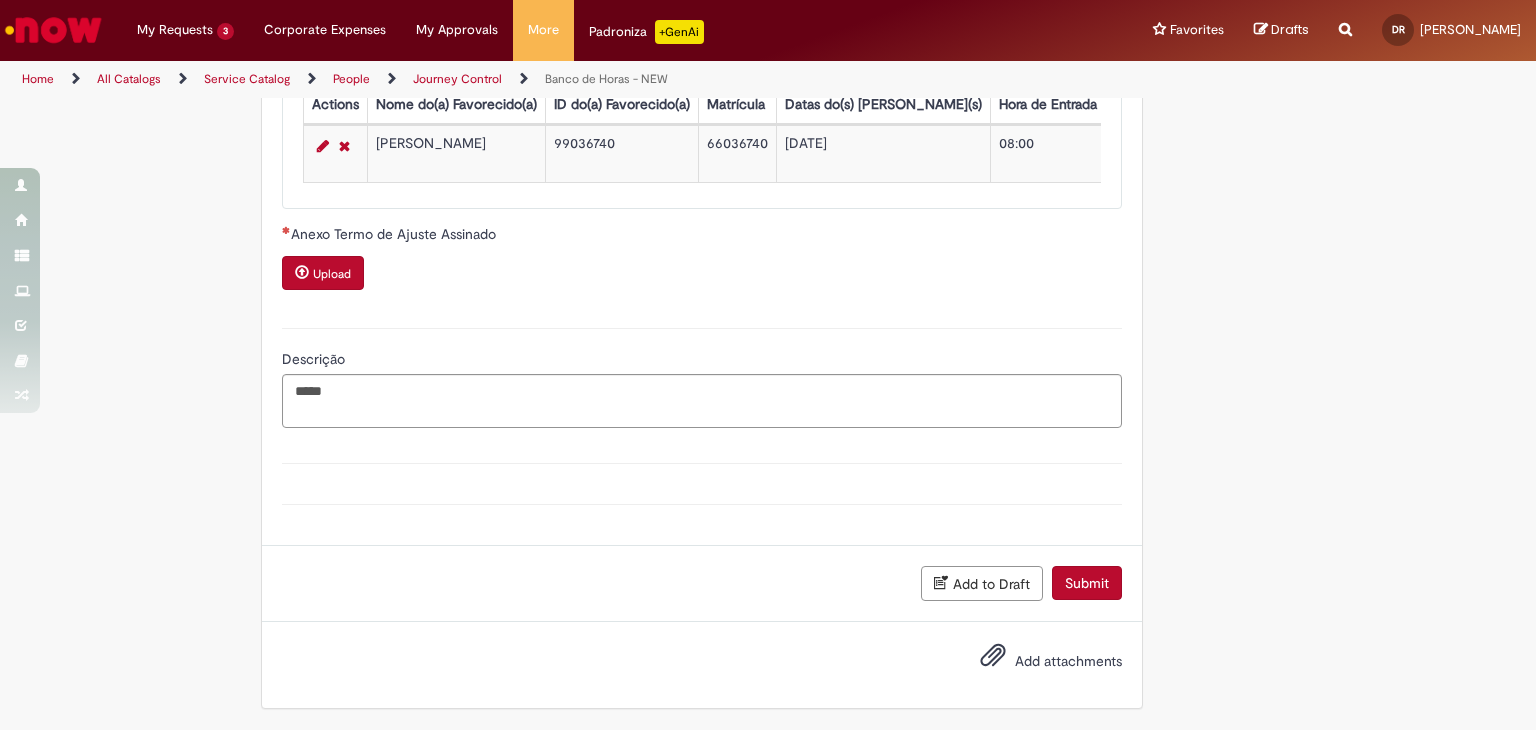 click on "Upload" at bounding box center [323, 273] 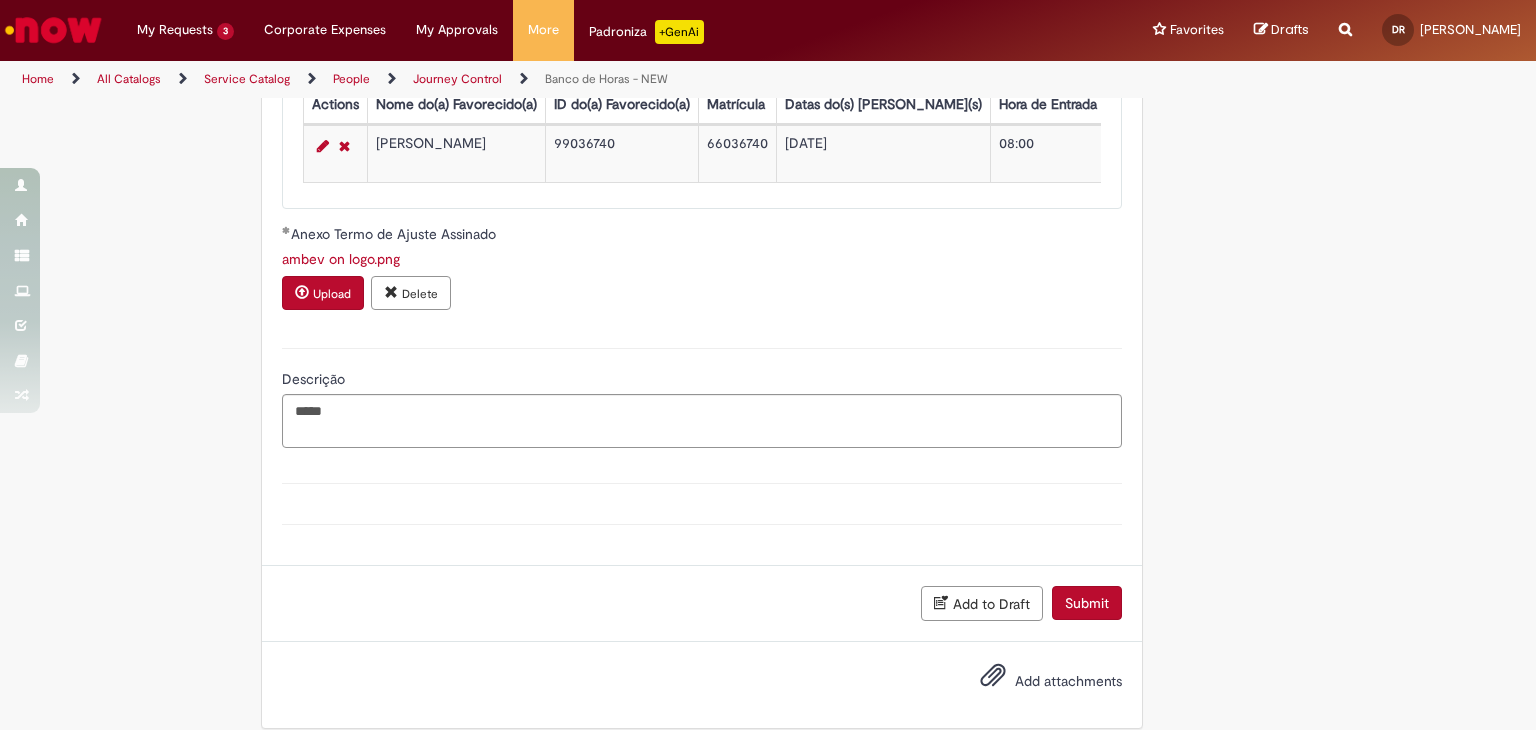 click on "Submit" at bounding box center (1087, 603) 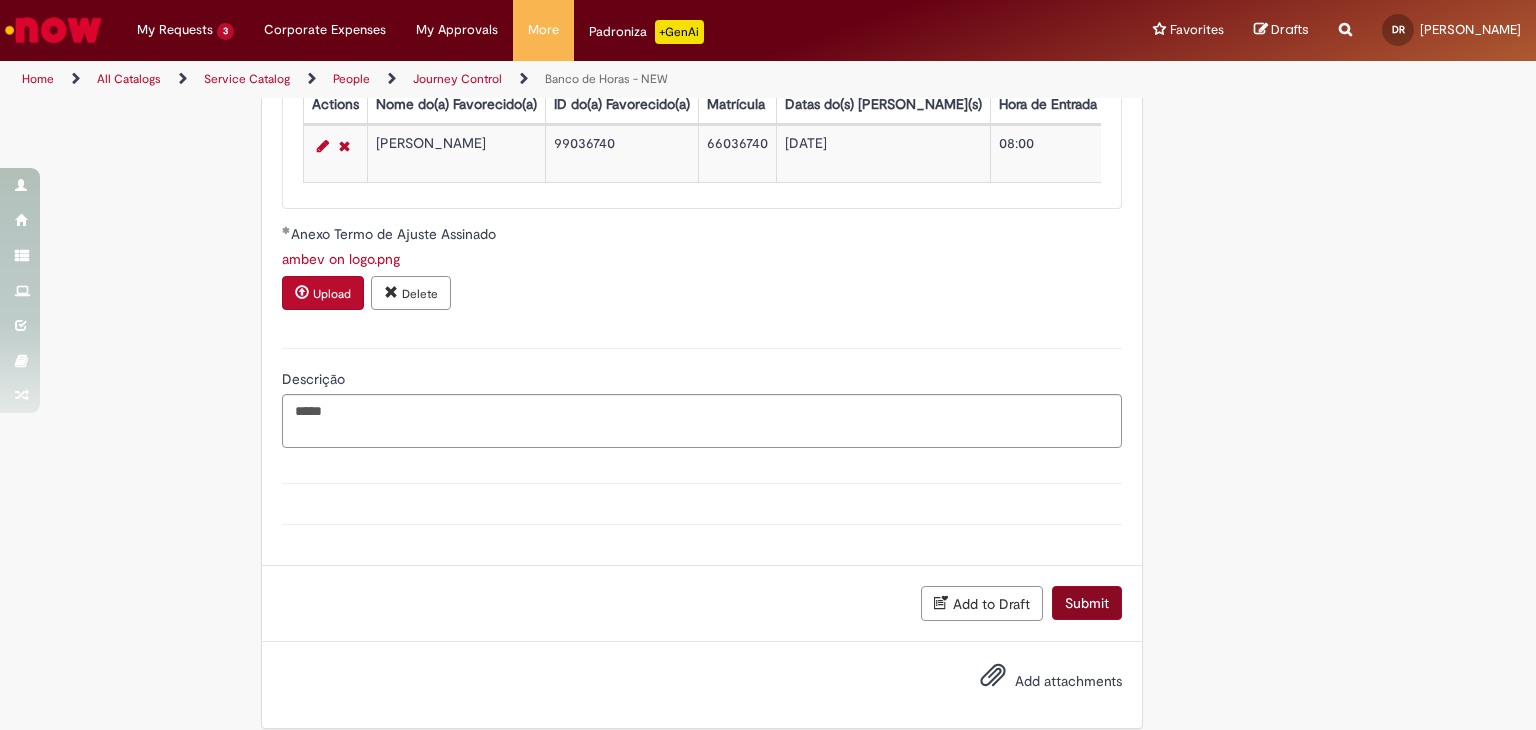 scroll, scrollTop: 1896, scrollLeft: 0, axis: vertical 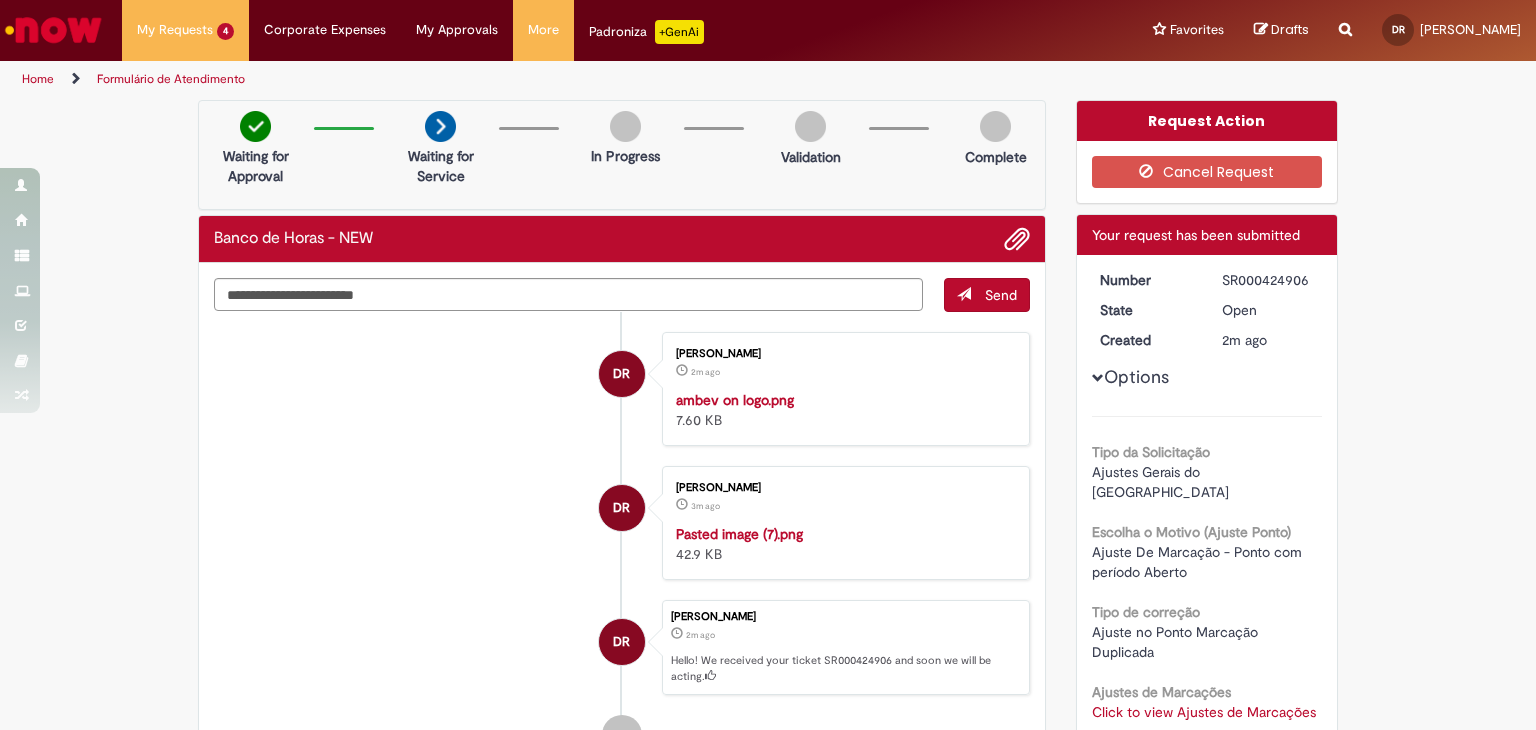click on "SR000424906" at bounding box center (1268, 280) 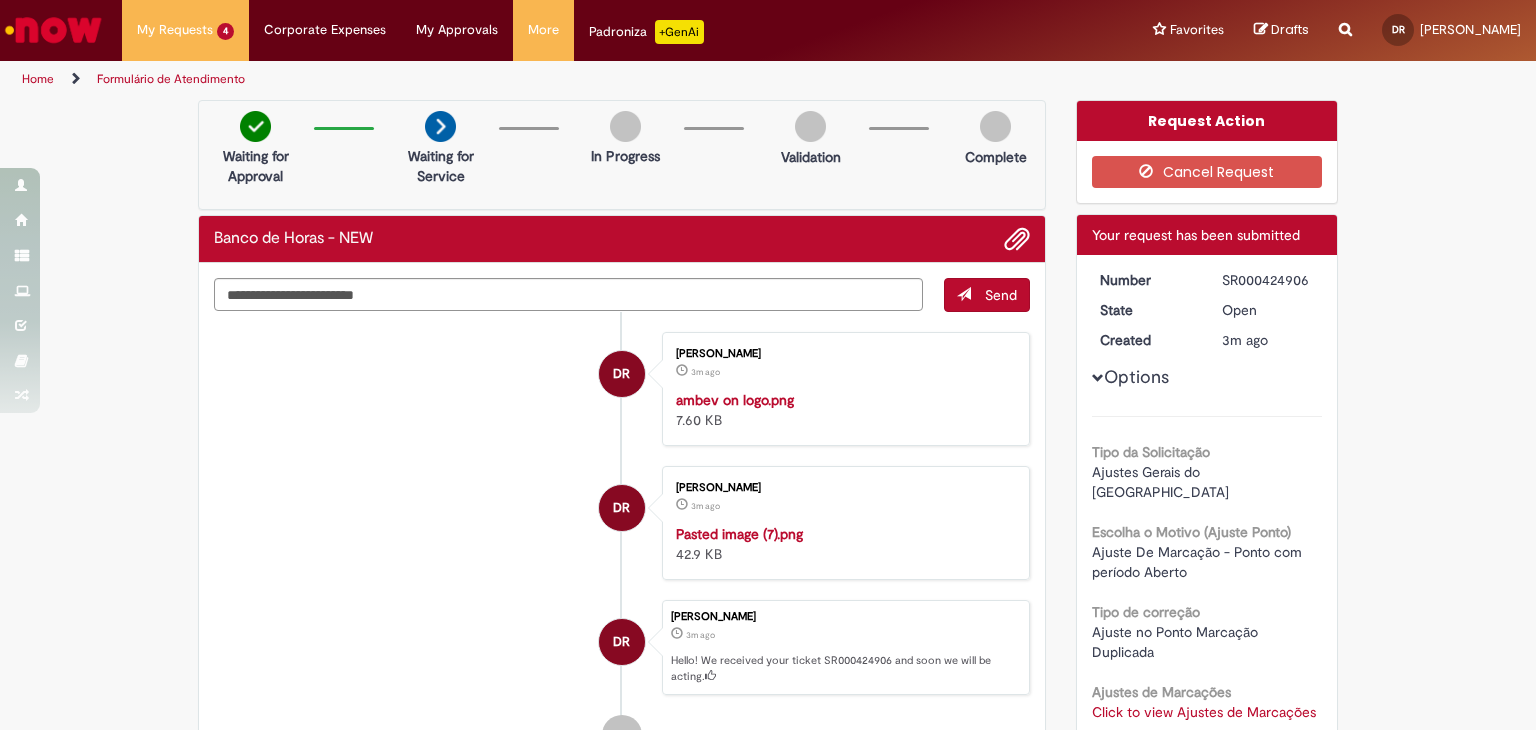 click on "SR000424906" at bounding box center (1268, 280) 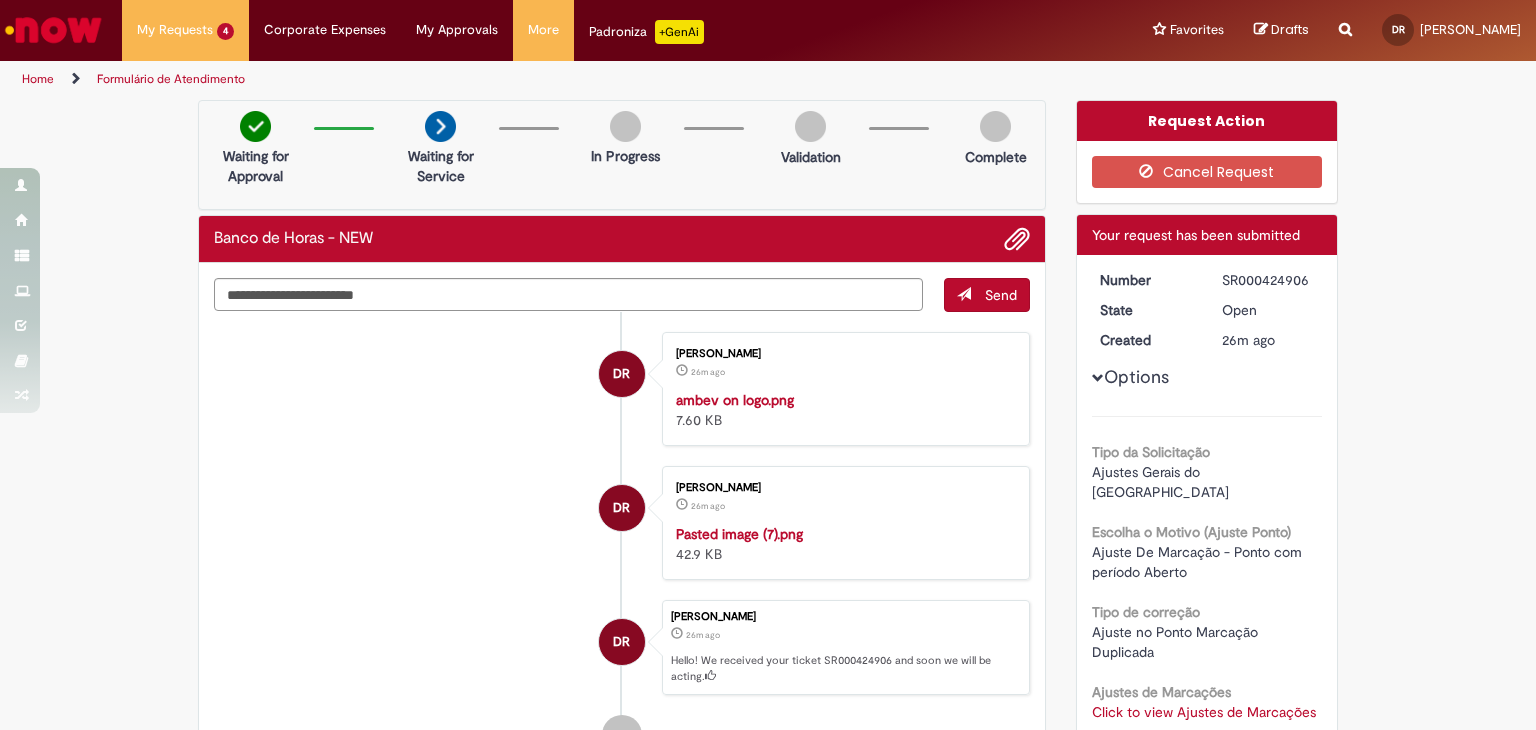 copy on "SR000424906" 